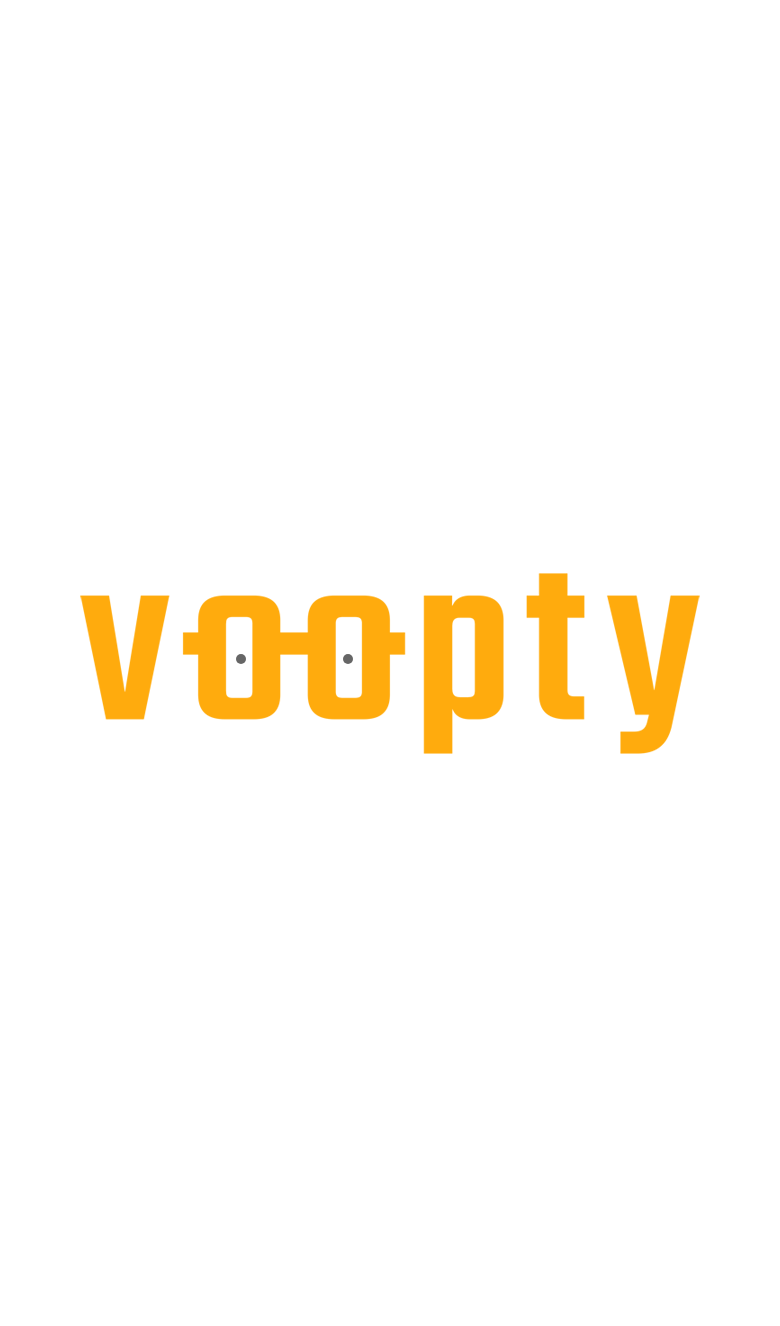 scroll, scrollTop: 0, scrollLeft: 0, axis: both 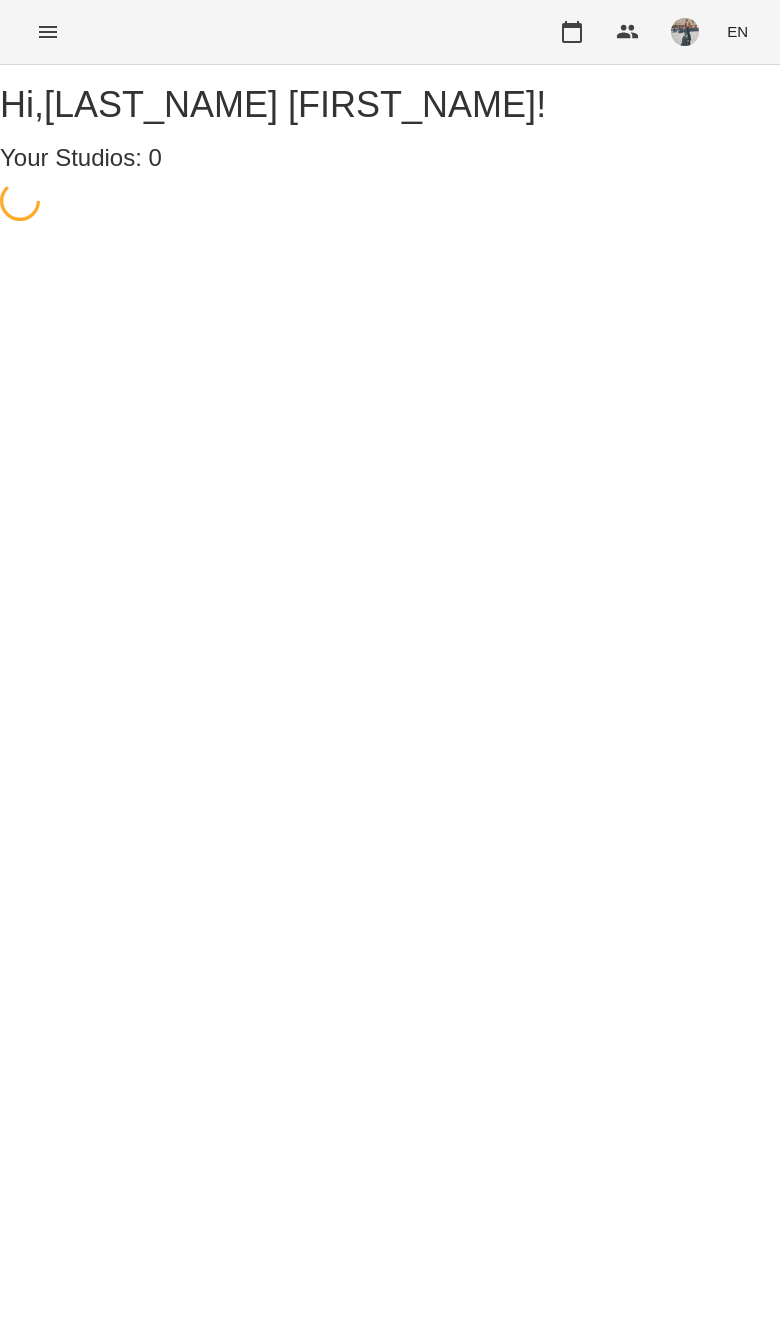 click on "Hi ,  Доскалюк Ангеліна  !" at bounding box center (390, 105) 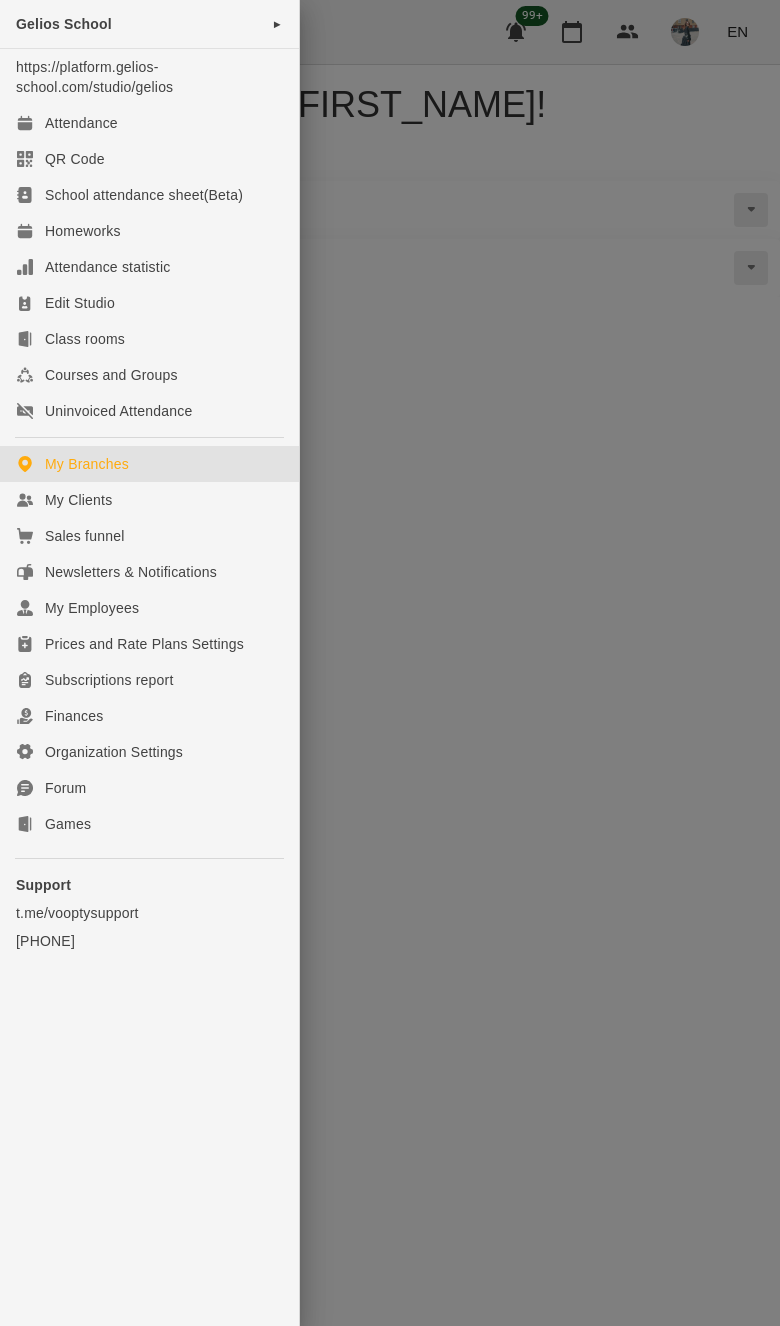 click 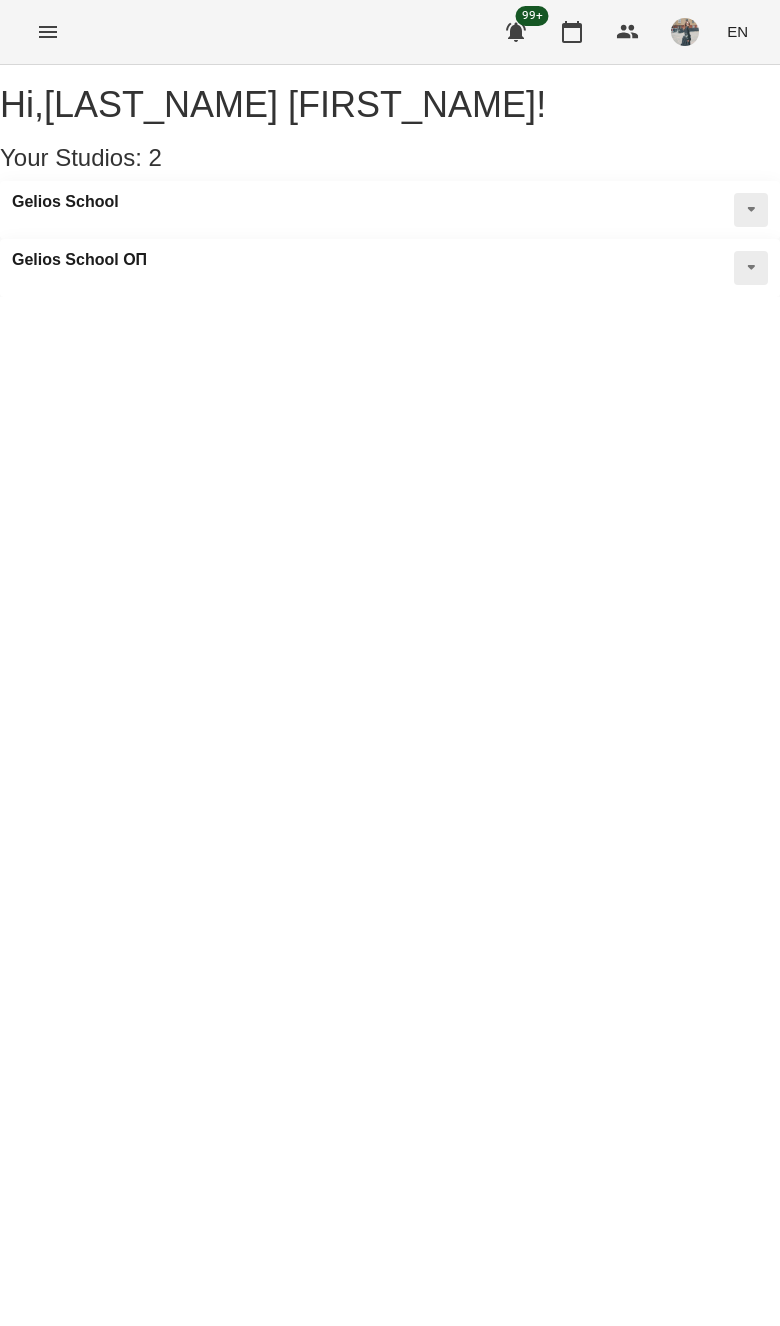click at bounding box center (48, 32) 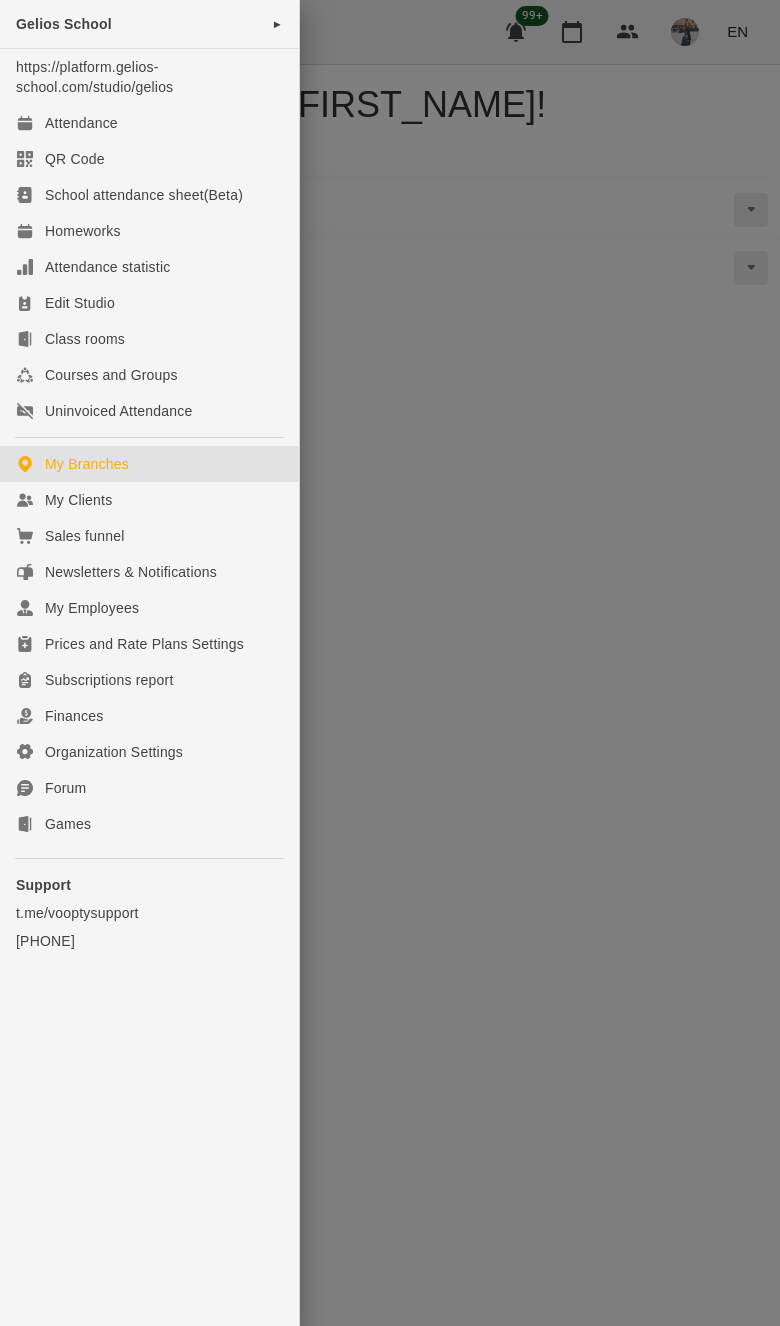 click on "My Clients" at bounding box center [78, 500] 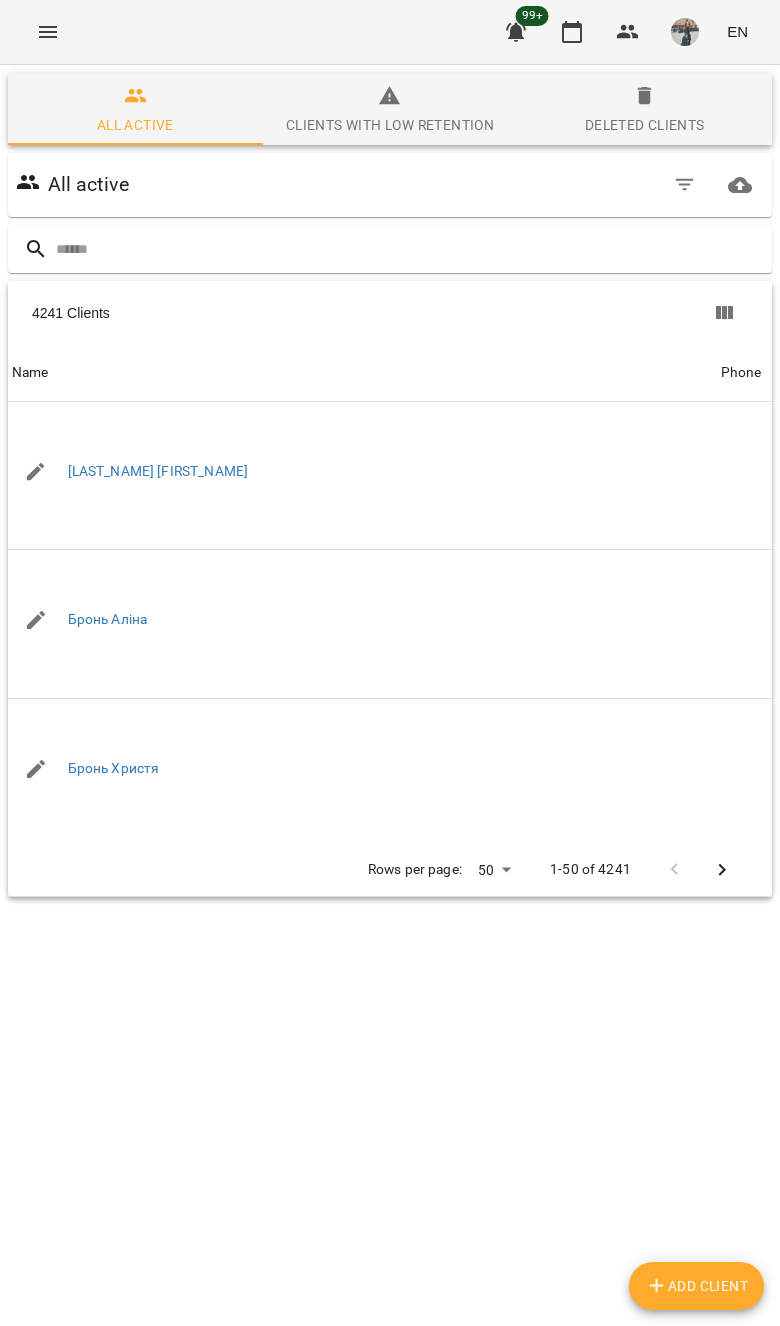 scroll, scrollTop: 20, scrollLeft: 0, axis: vertical 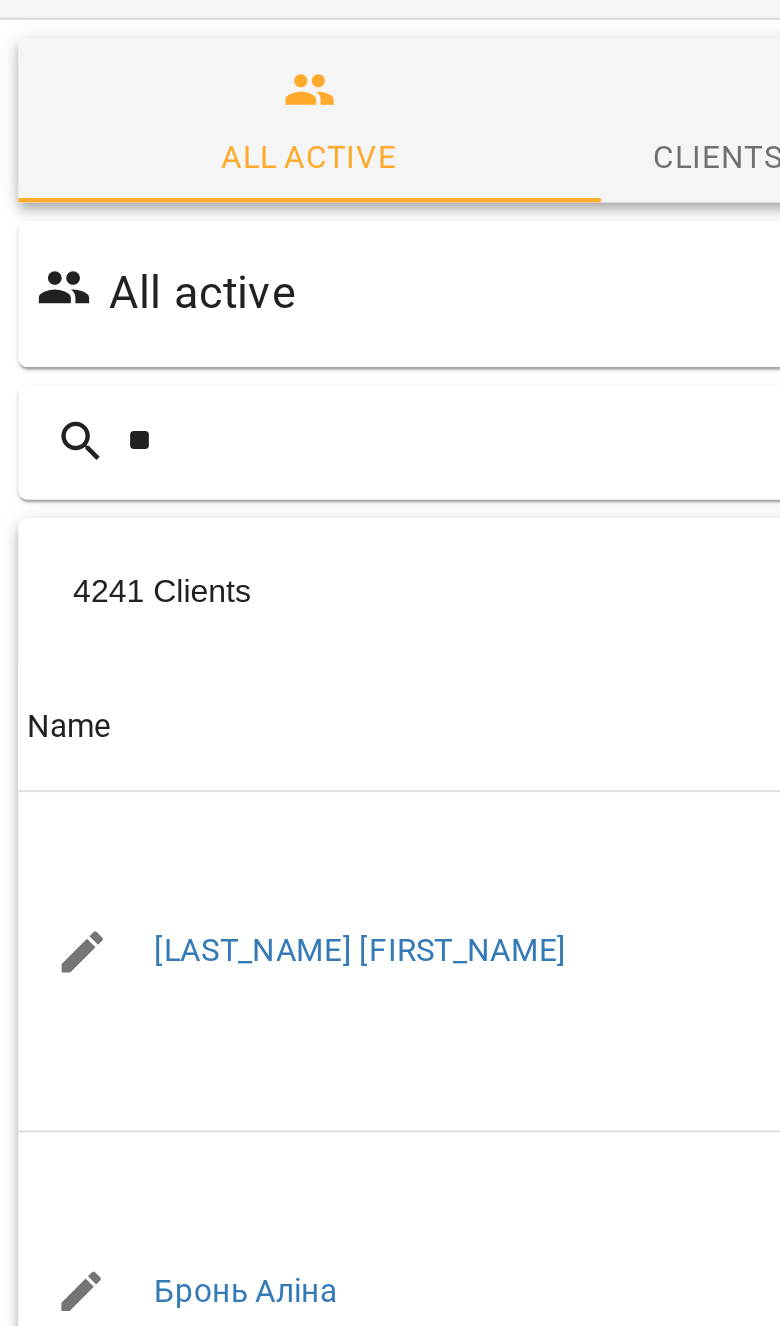 type on "*" 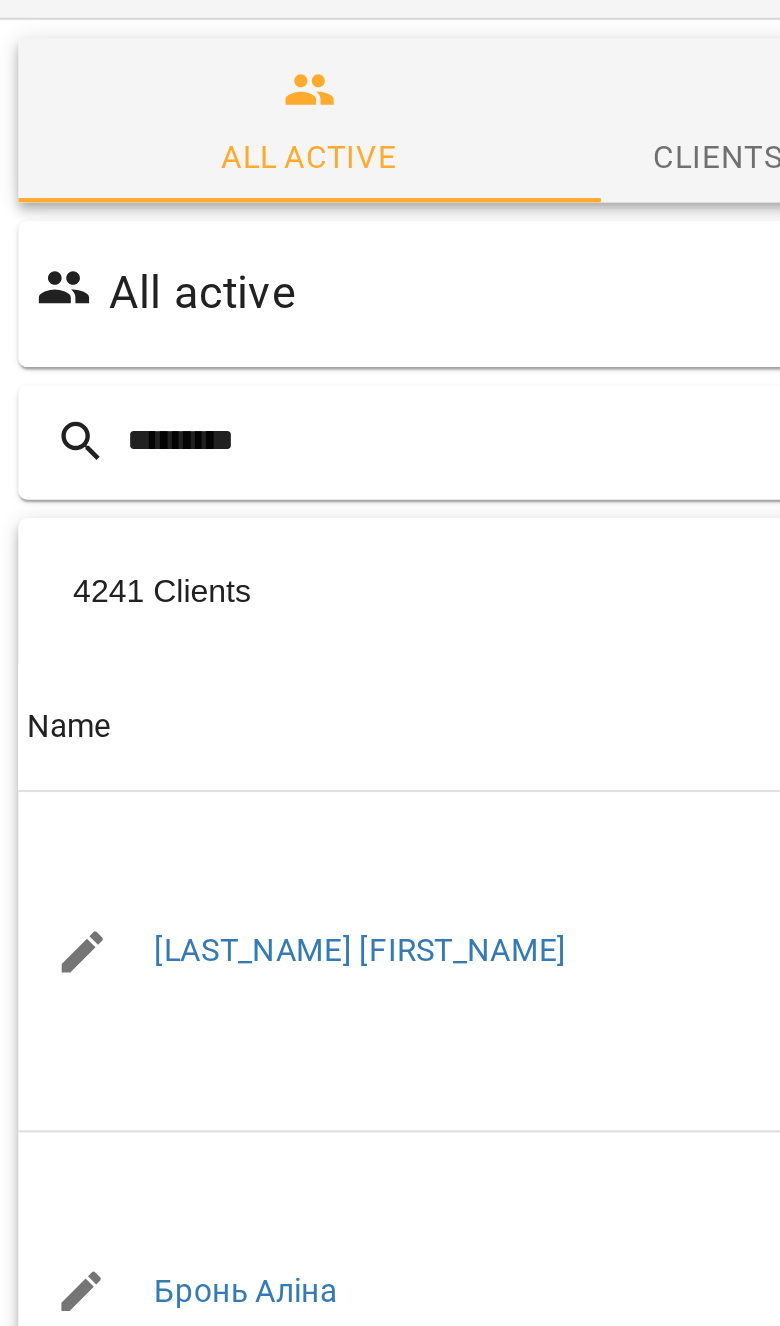 type on "*********" 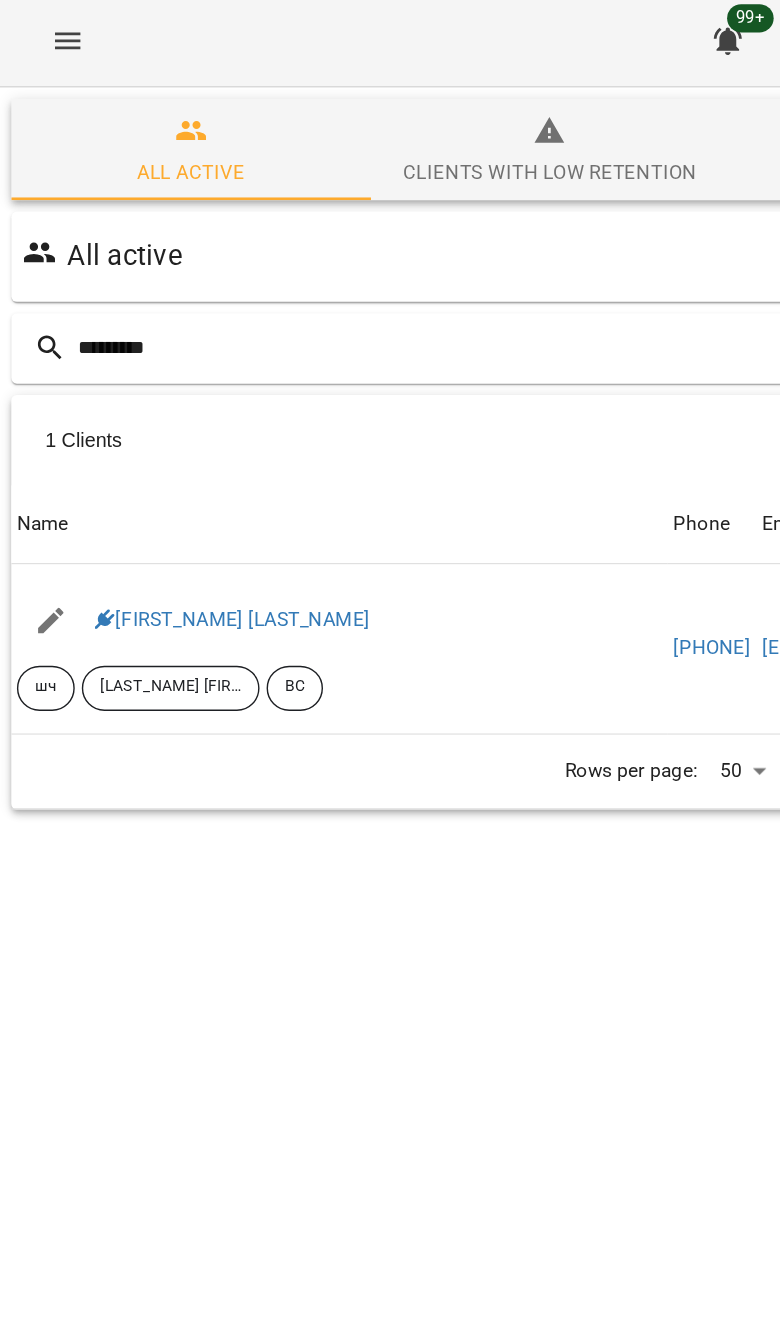 click on "[FIRST] [LAST]" at bounding box center (240, 443) 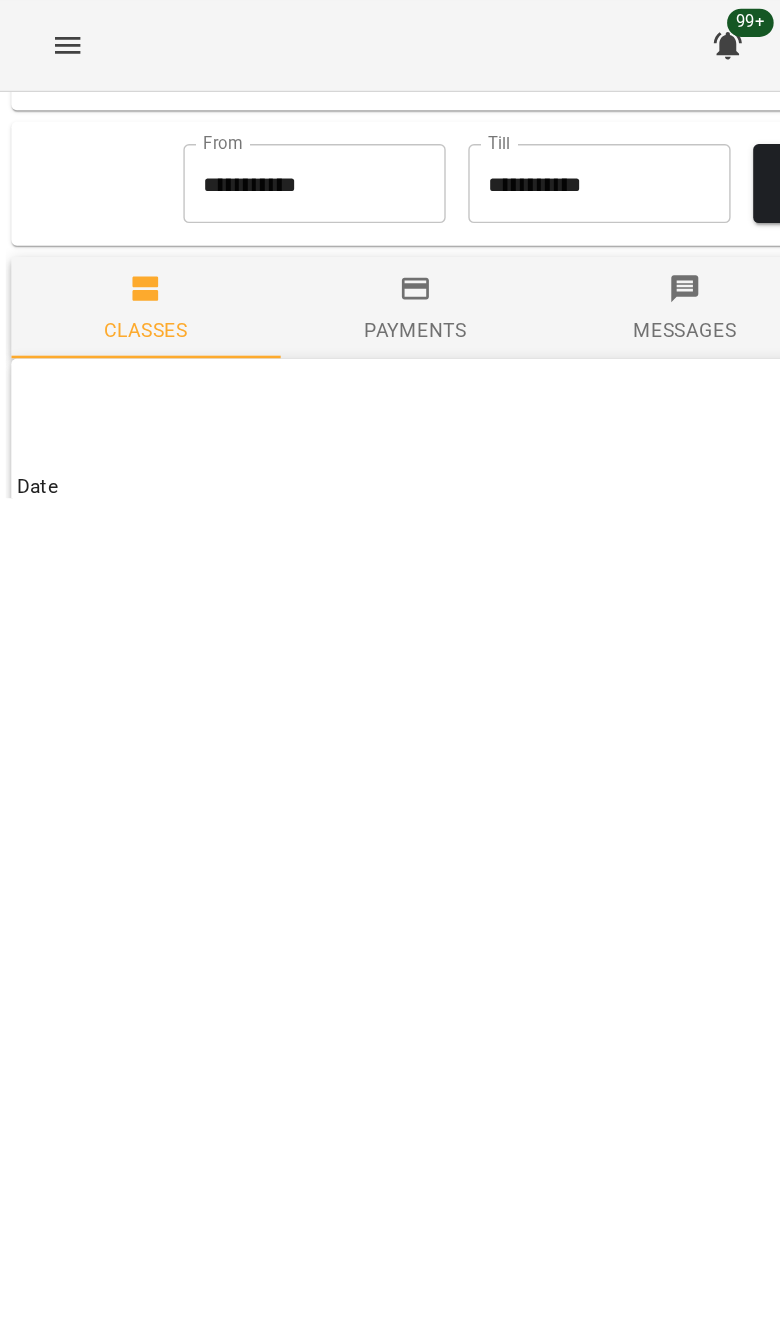 scroll, scrollTop: 935, scrollLeft: 0, axis: vertical 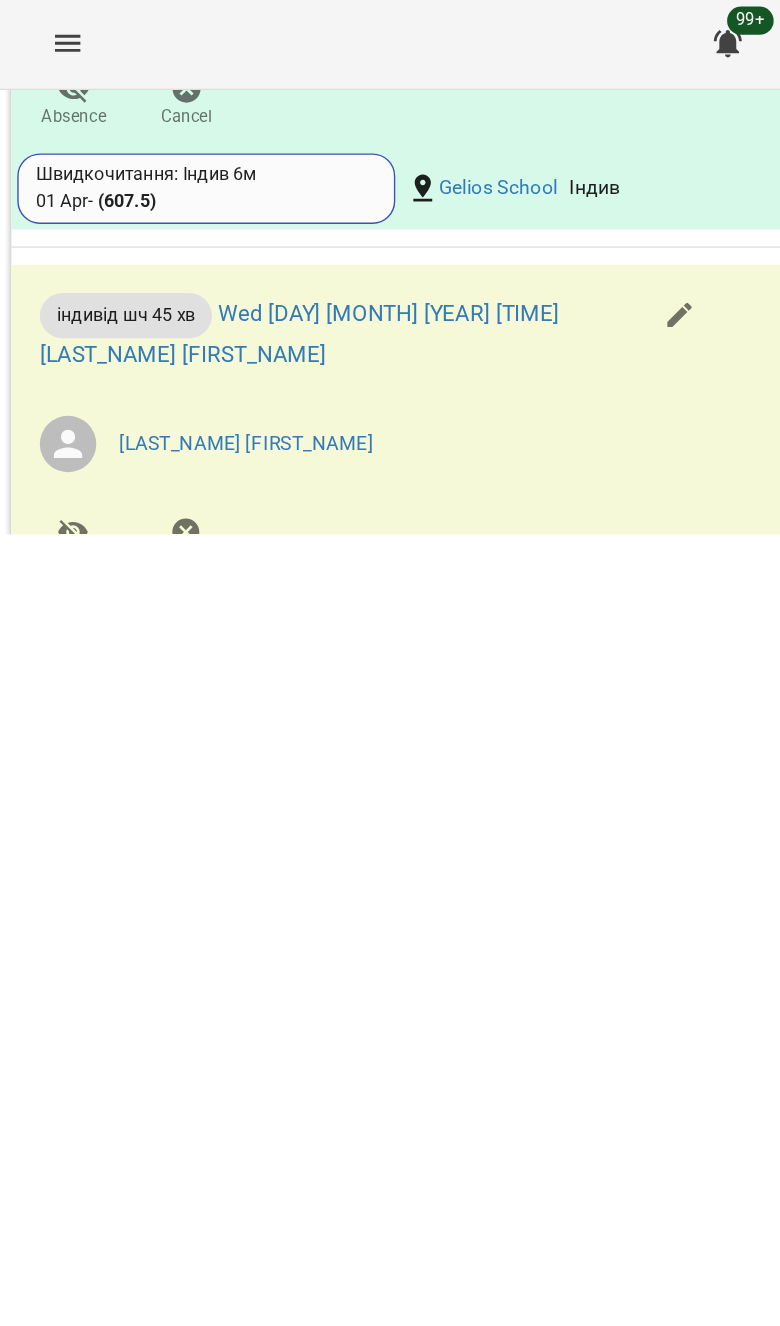 click 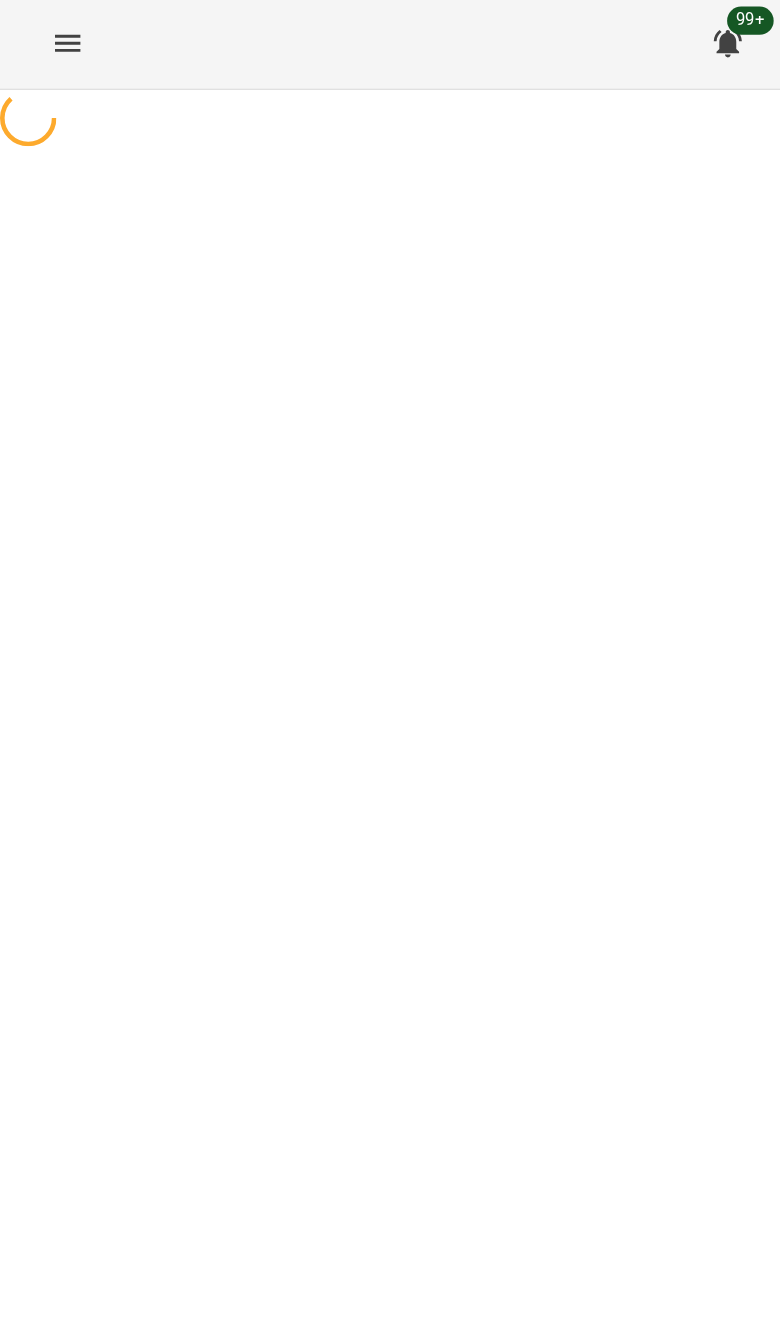scroll, scrollTop: 0, scrollLeft: 0, axis: both 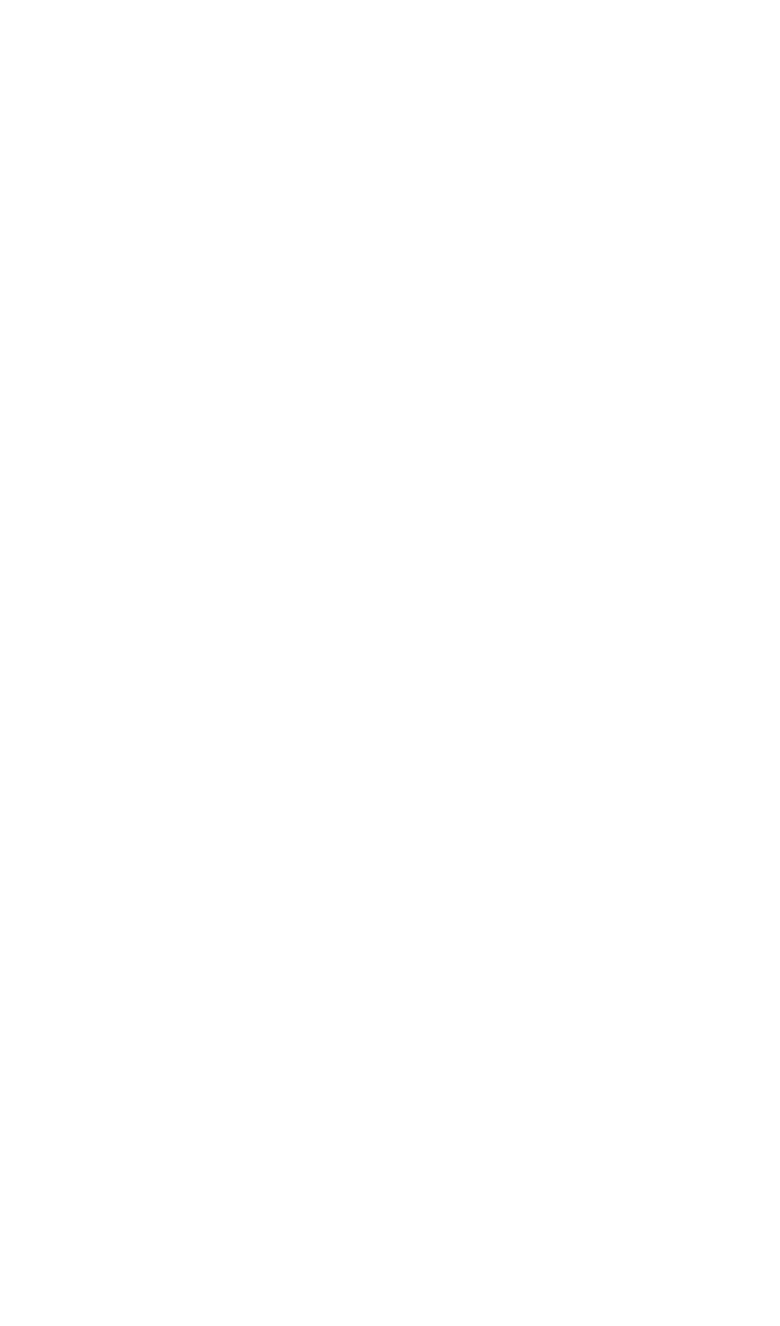 select on "**********" 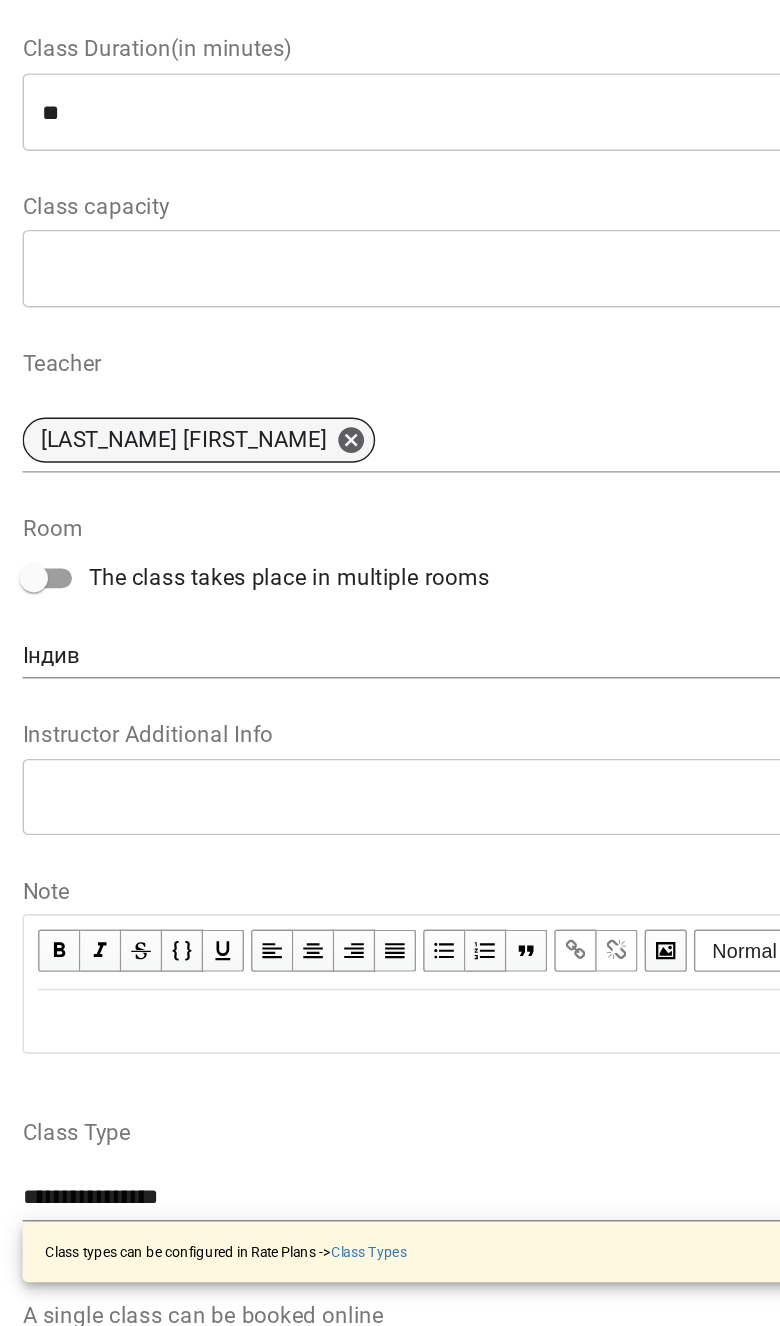 click 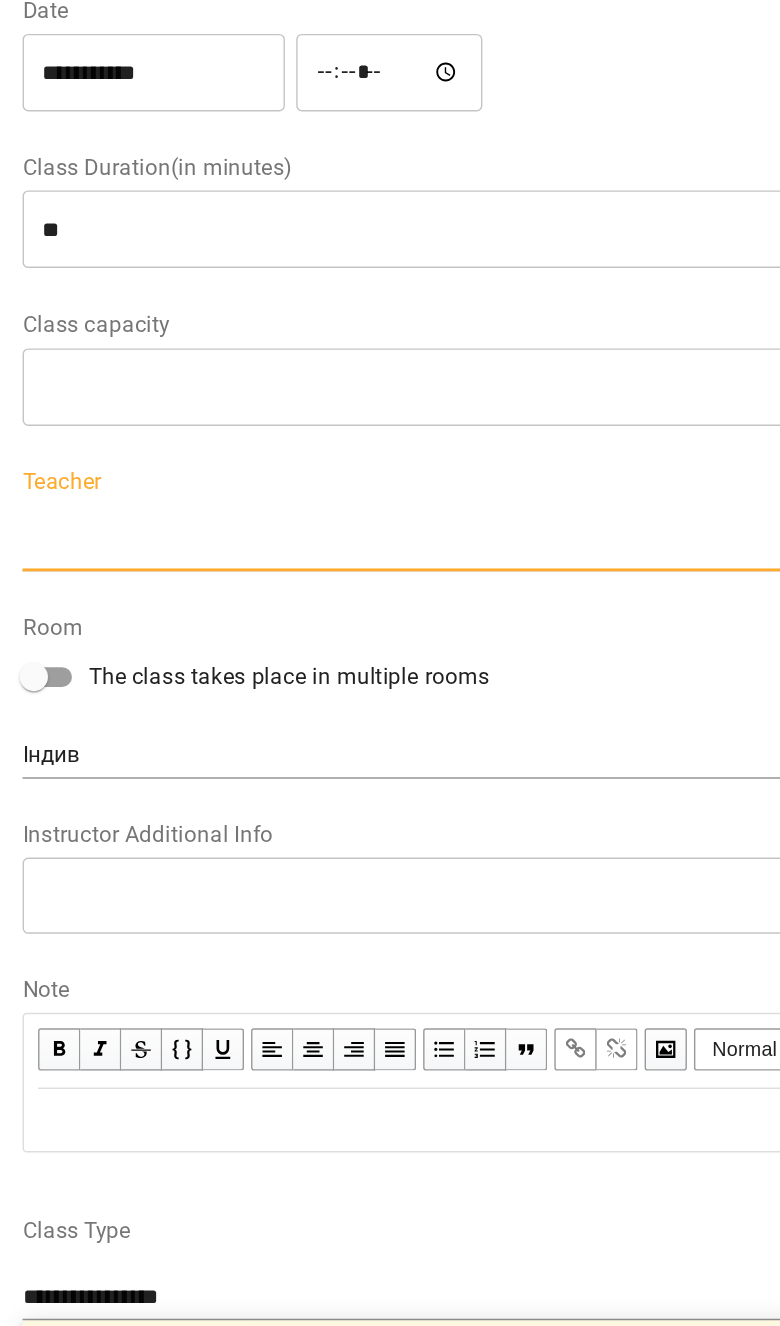 click at bounding box center [390, 659] 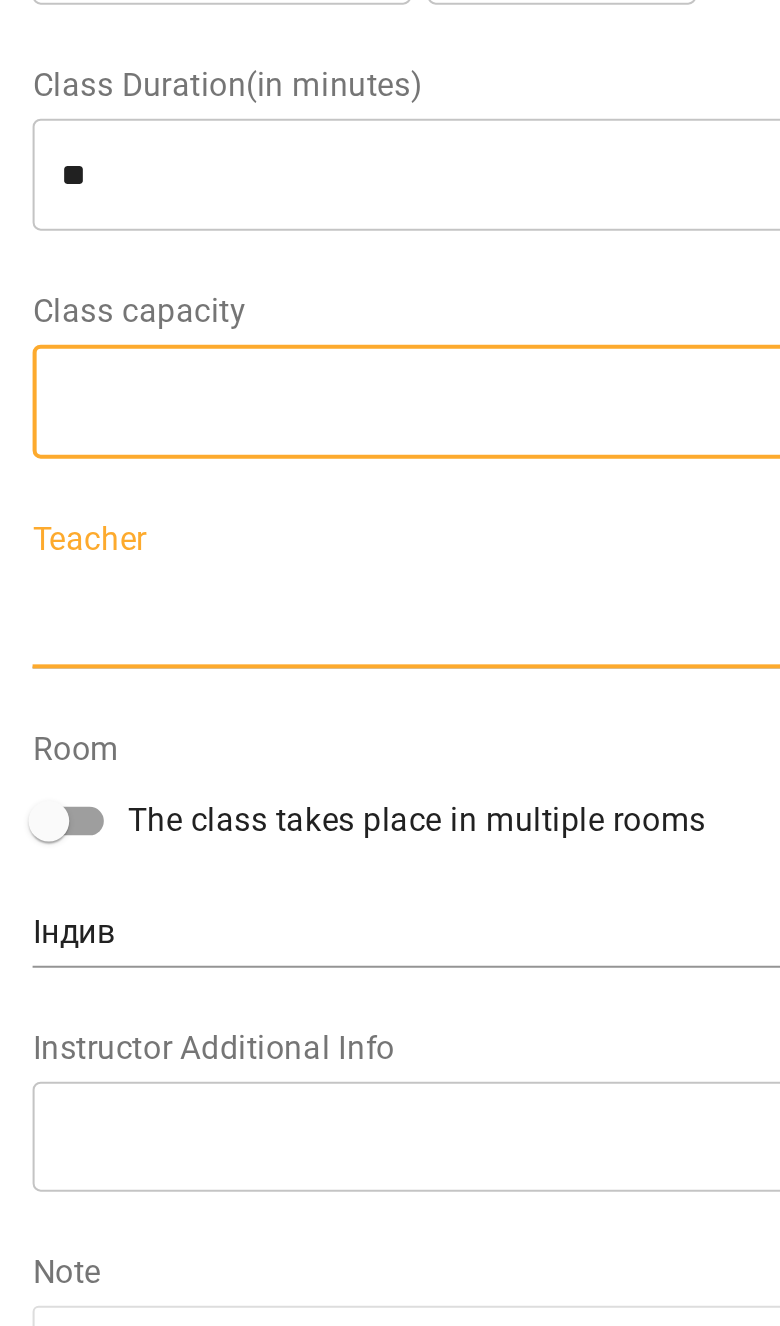 click on "**********" at bounding box center [390, 190] 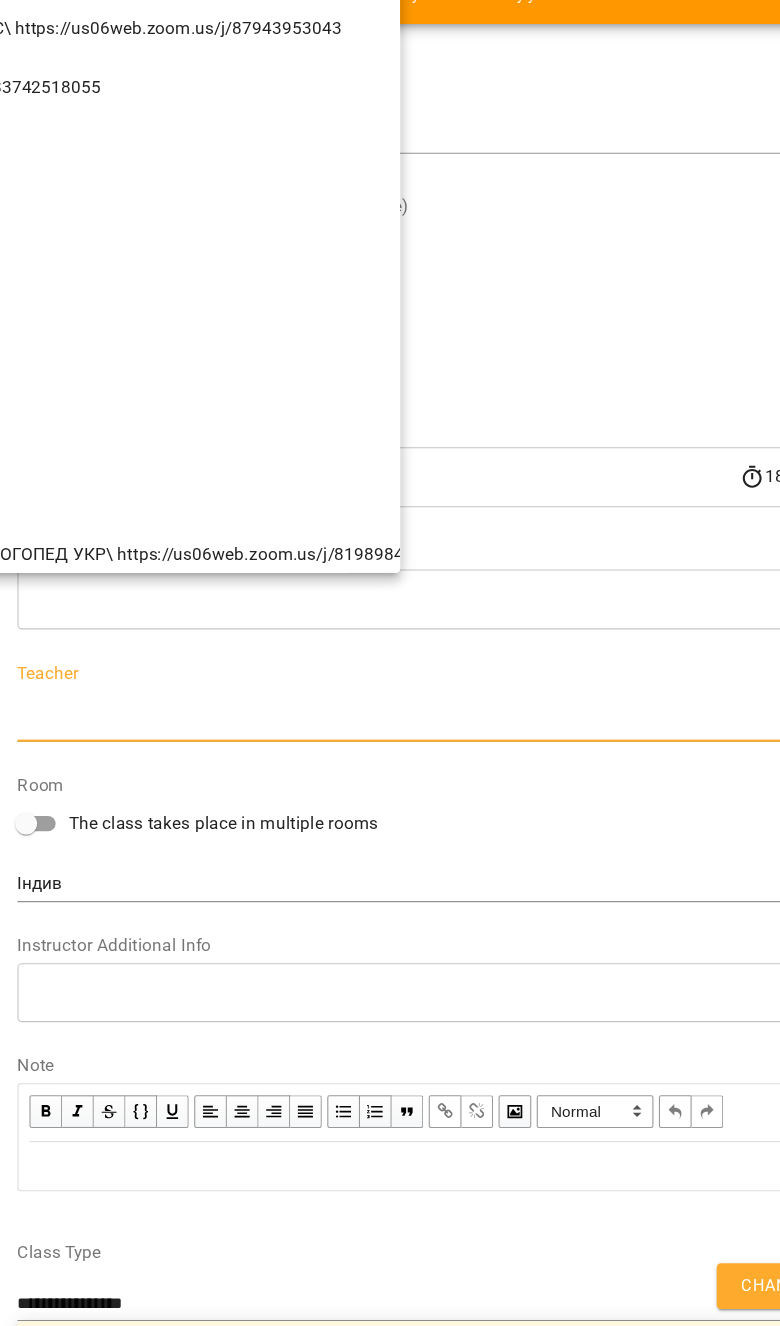 click at bounding box center (390, 663) 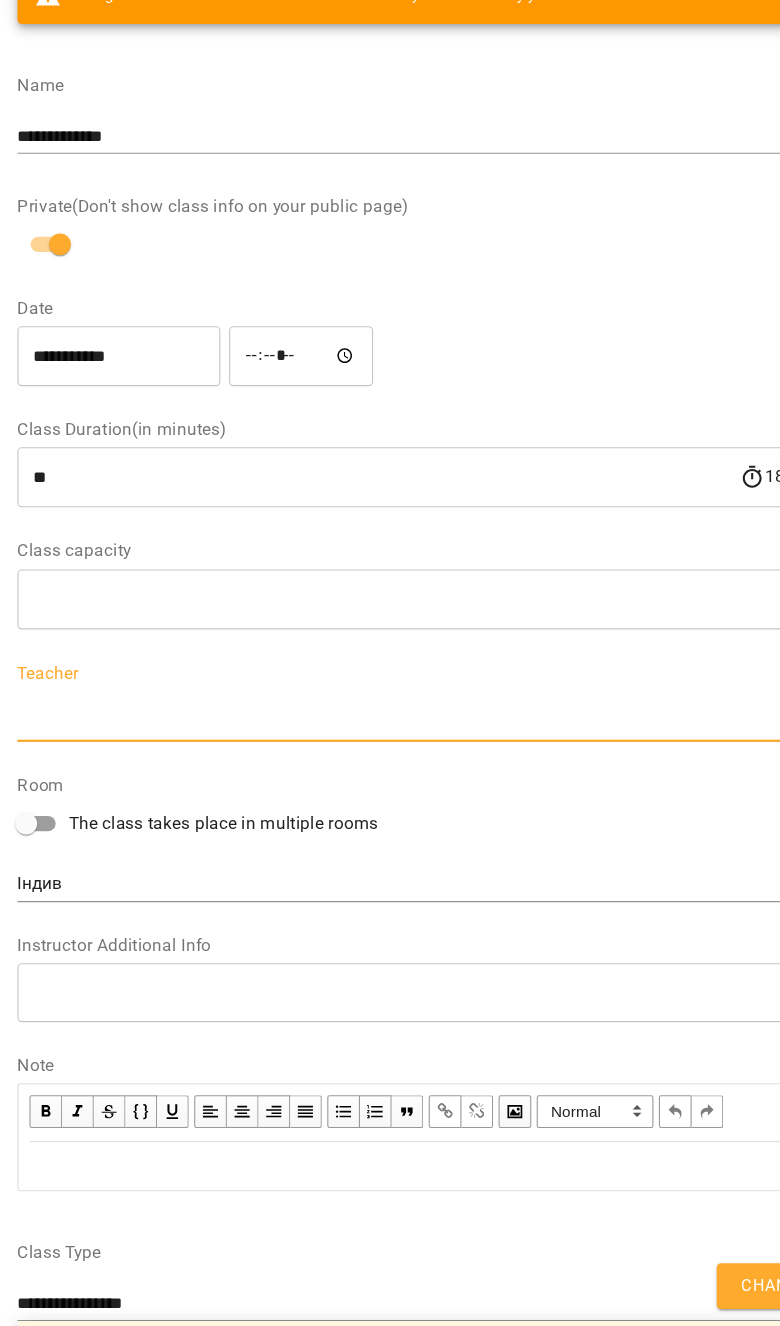 click on "**********" at bounding box center [390, 190] 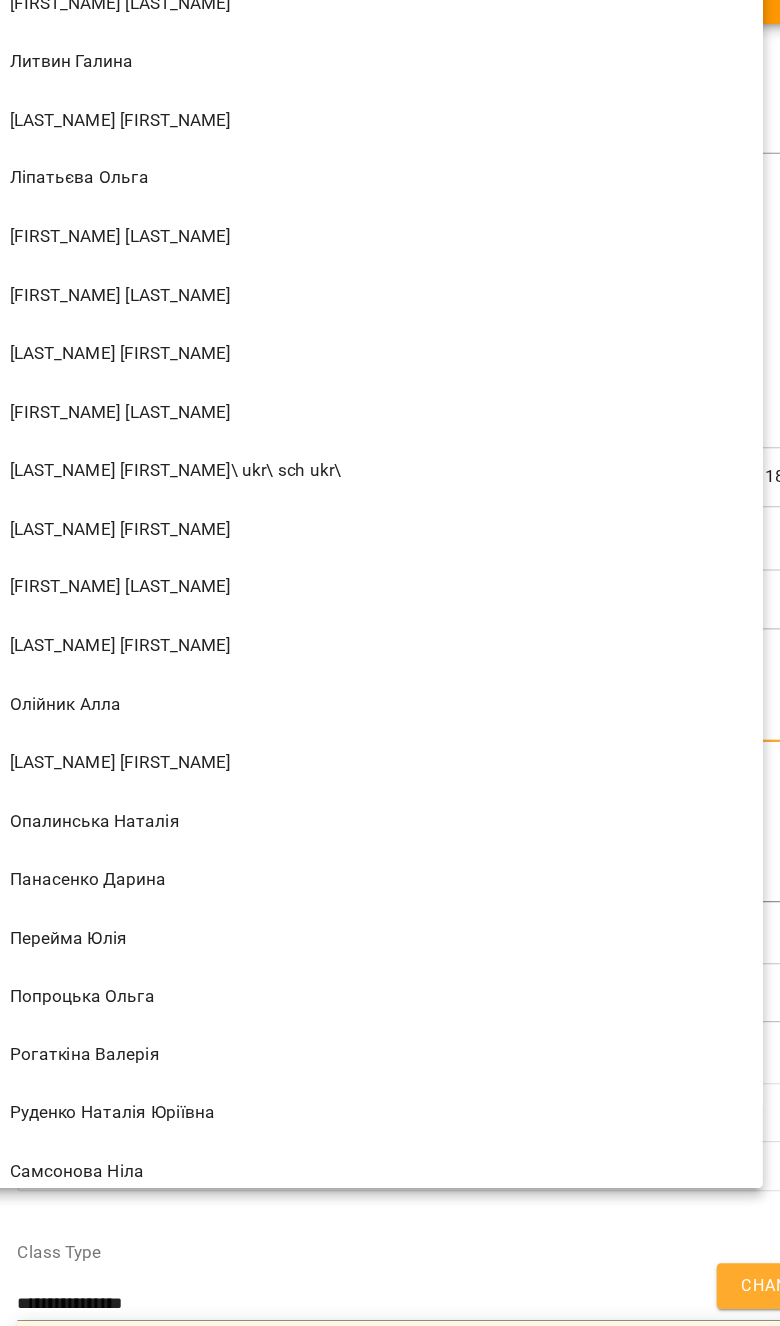 scroll, scrollTop: 1880, scrollLeft: 0, axis: vertical 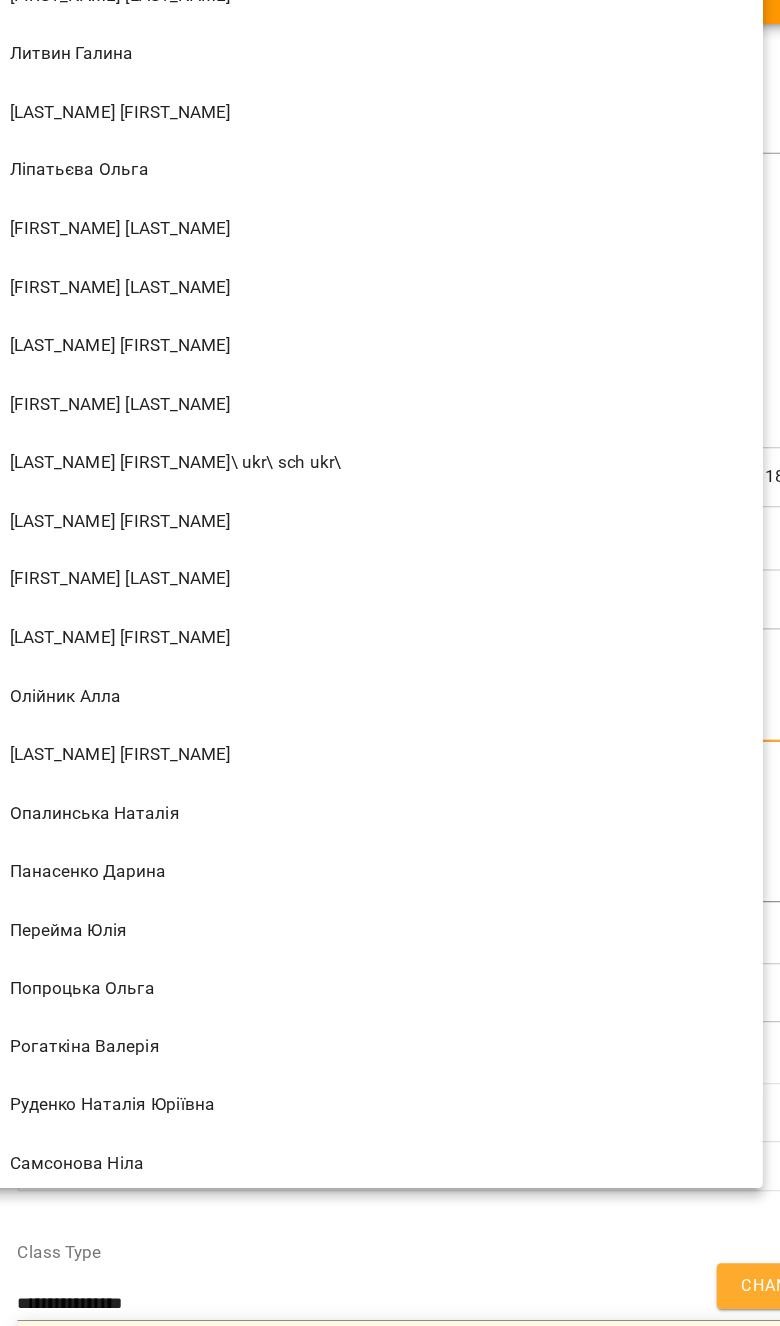click on "[LAST] [FIRST]" at bounding box center [325, 802] 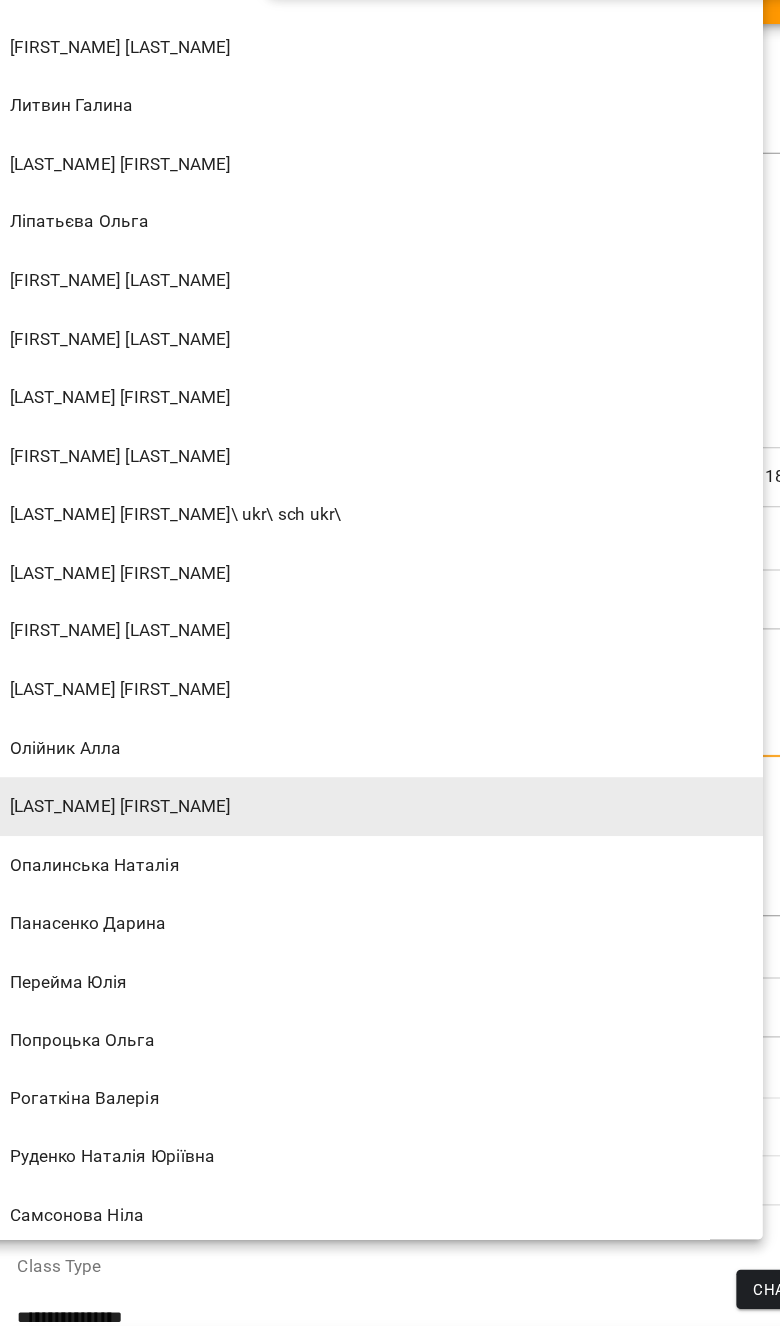 click at bounding box center (390, 663) 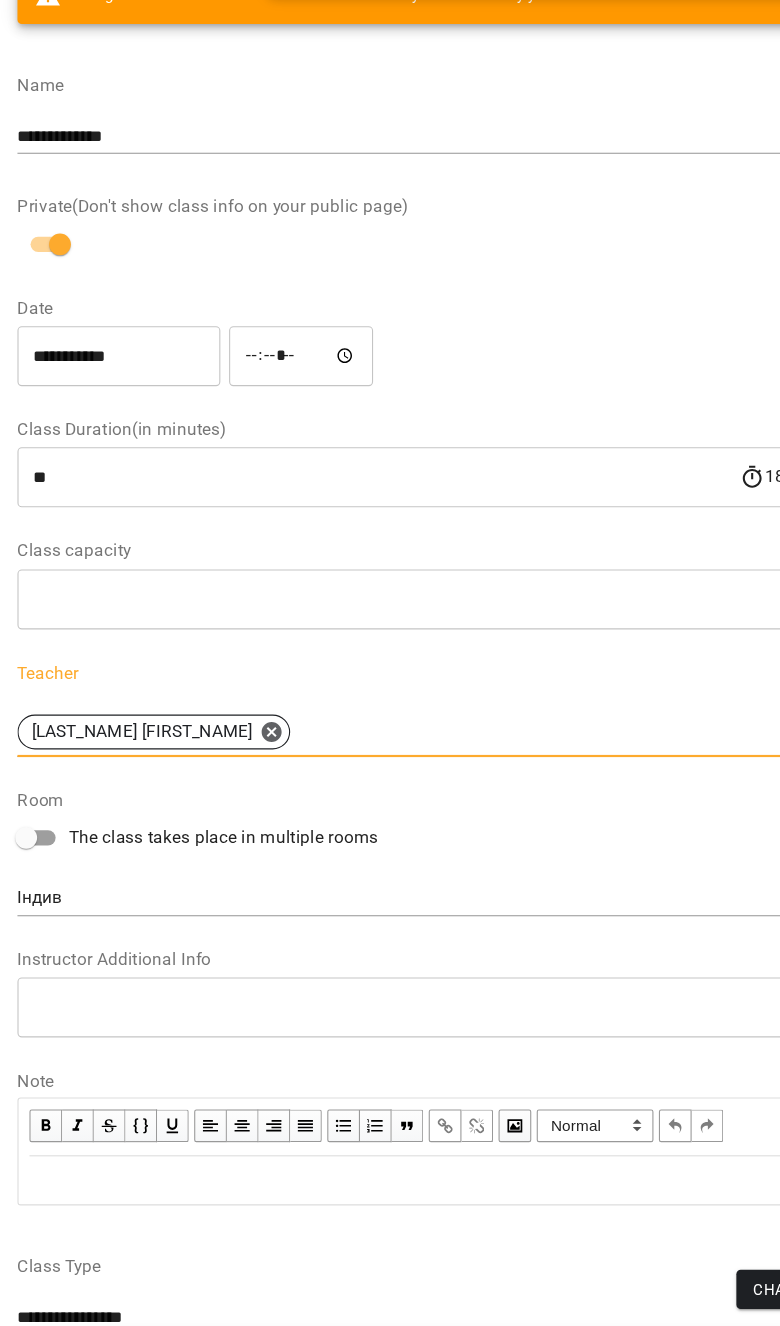 click on "Change" at bounding box center (719, 1292) 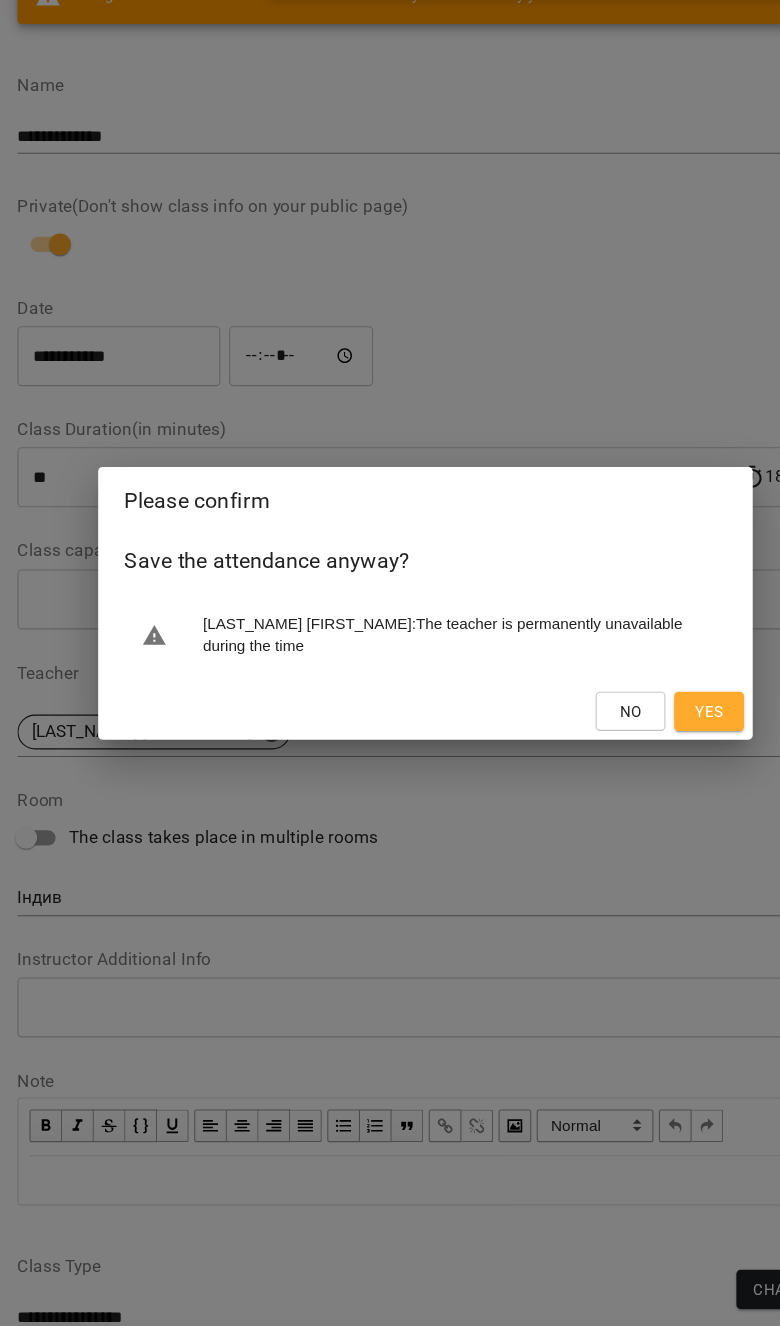 click on "Yes" at bounding box center (649, 762) 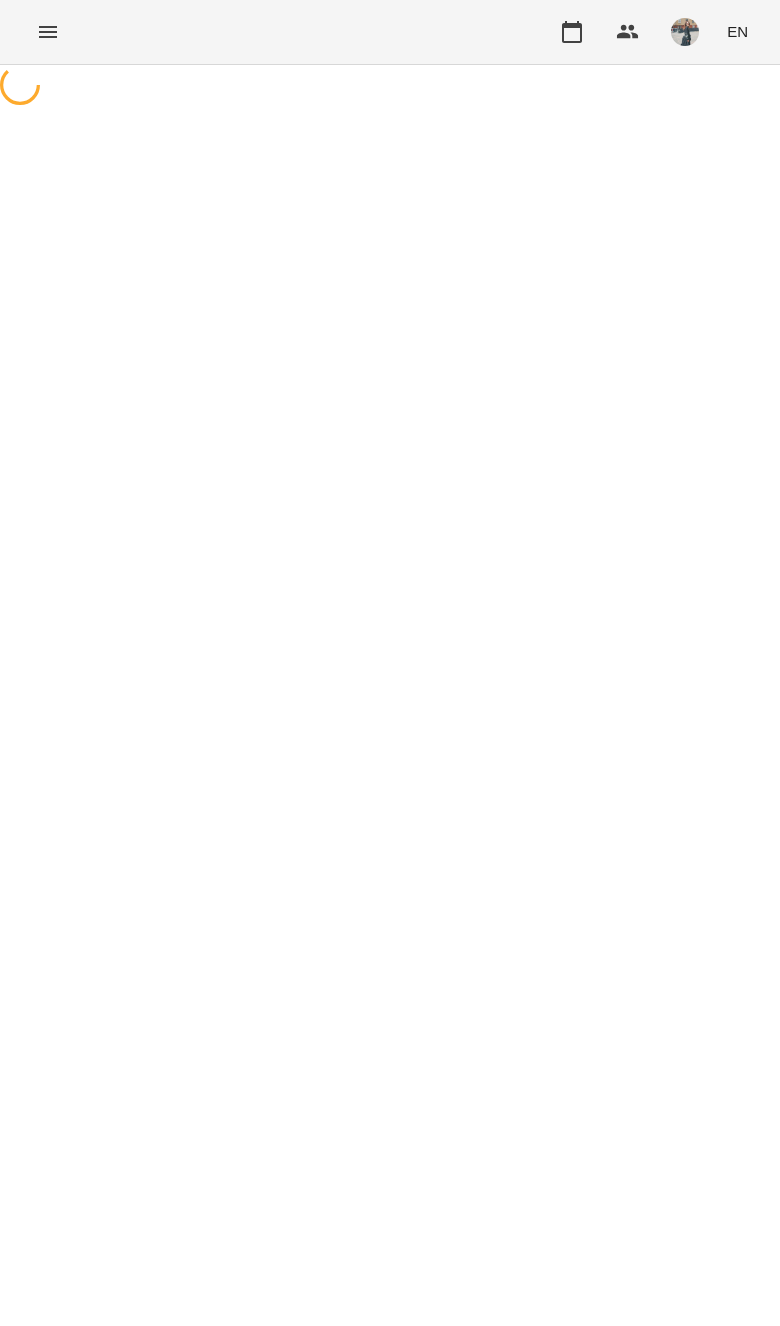 scroll, scrollTop: 110, scrollLeft: 0, axis: vertical 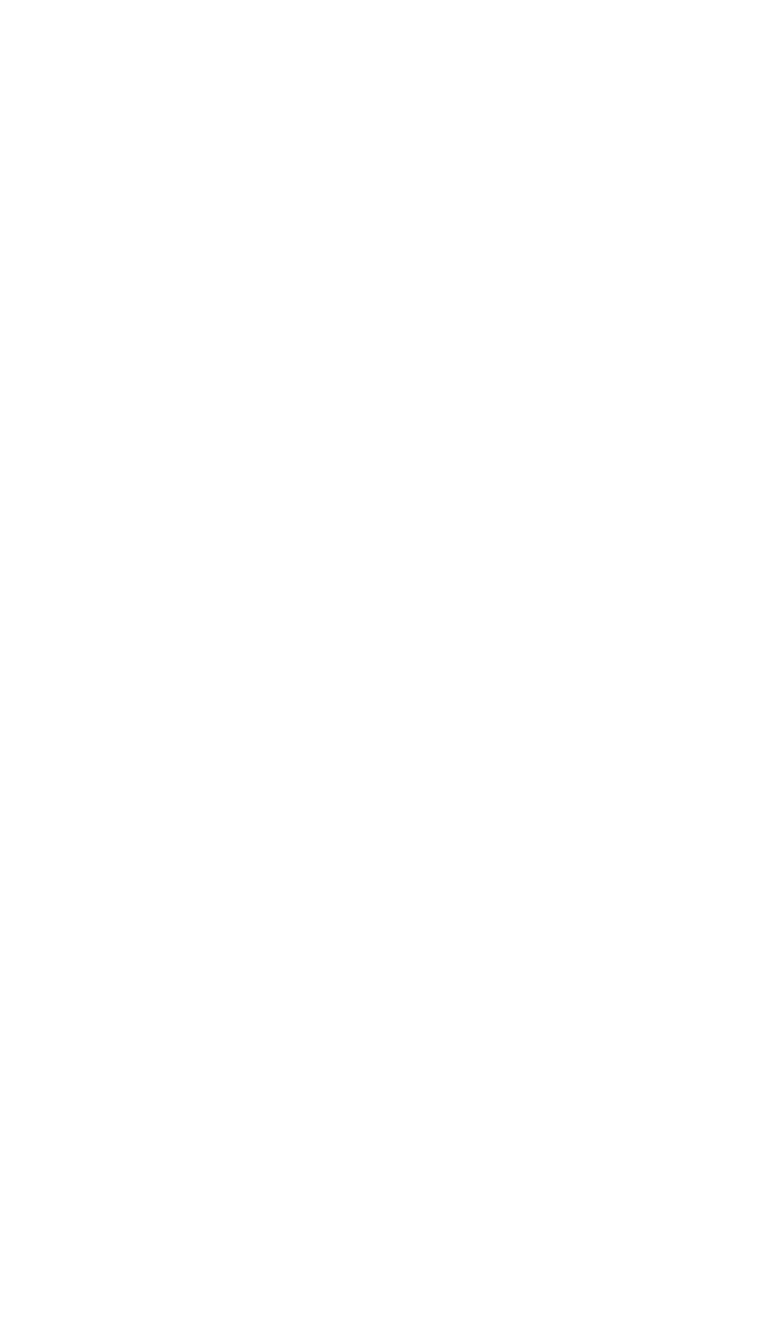 select on "**********" 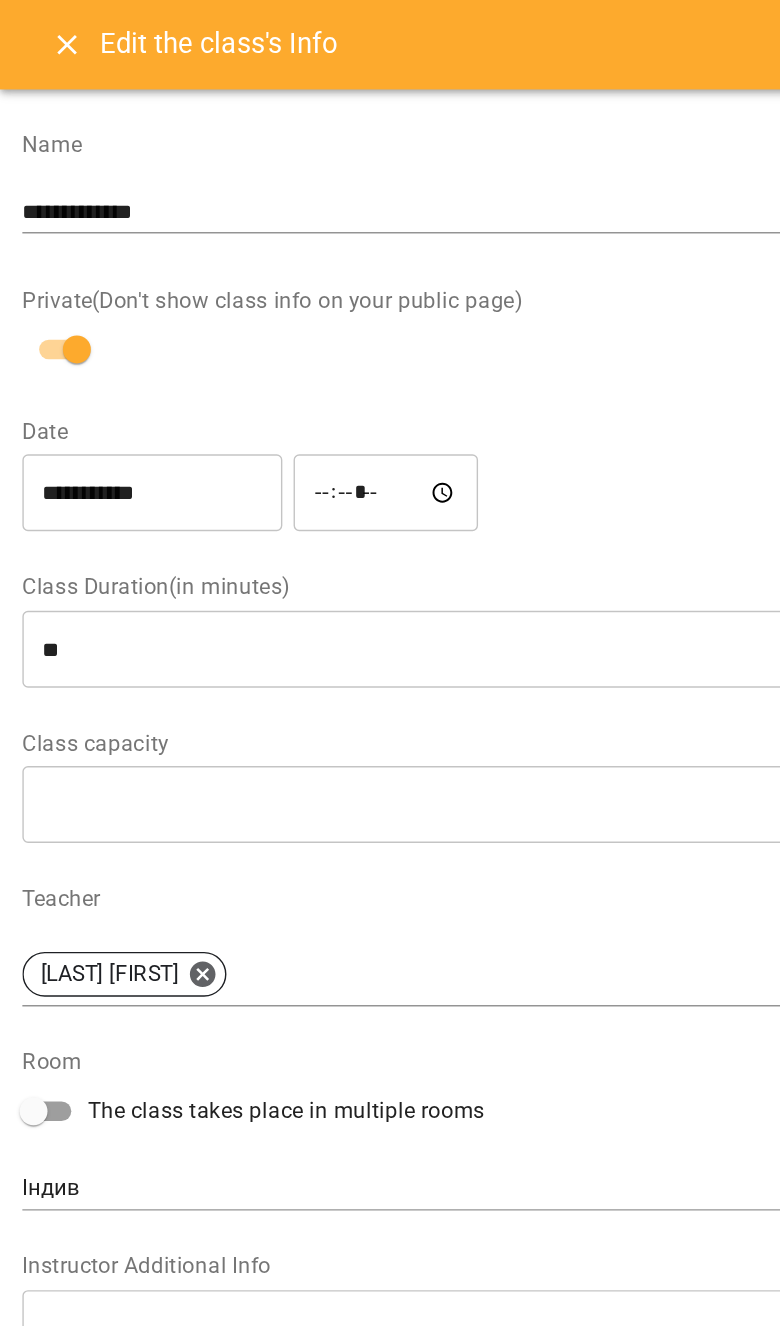 click at bounding box center [48, 32] 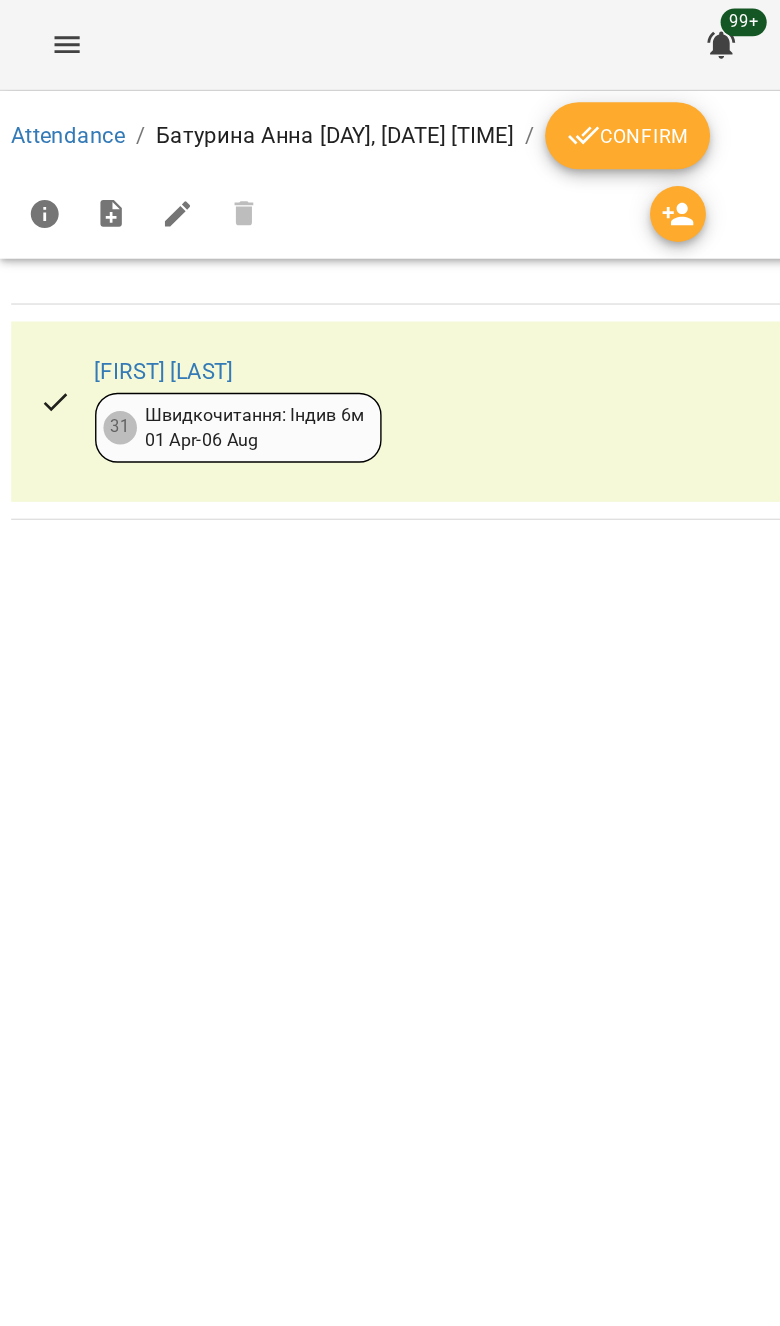 click 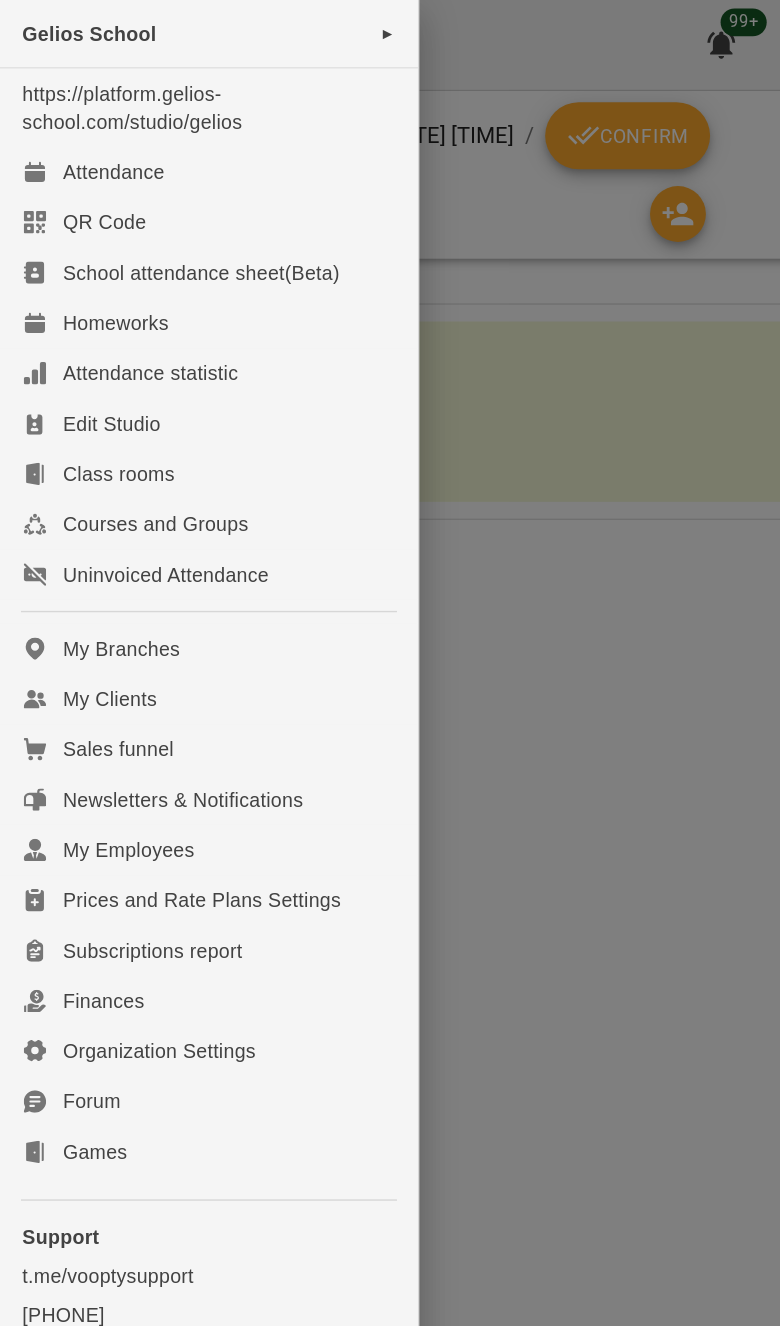click on "My Clients" at bounding box center [78, 500] 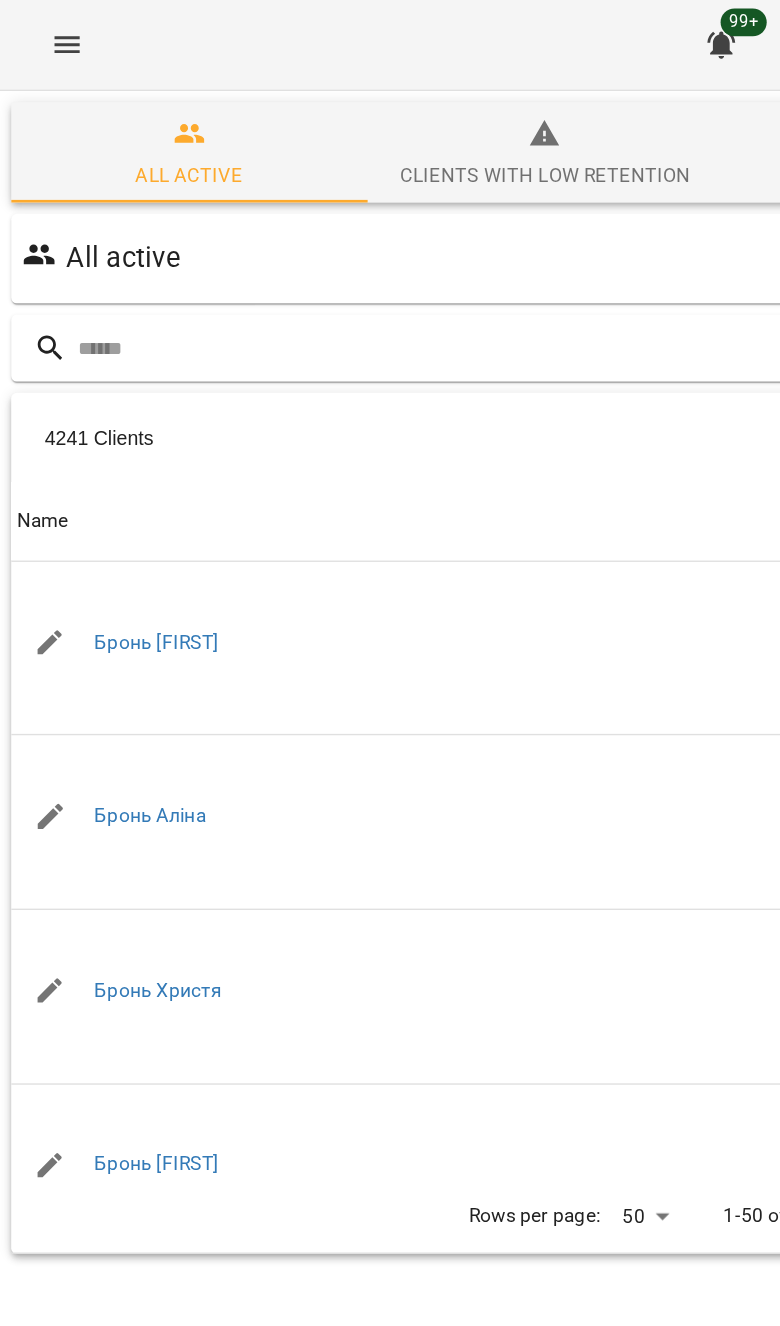 click at bounding box center (410, 249) 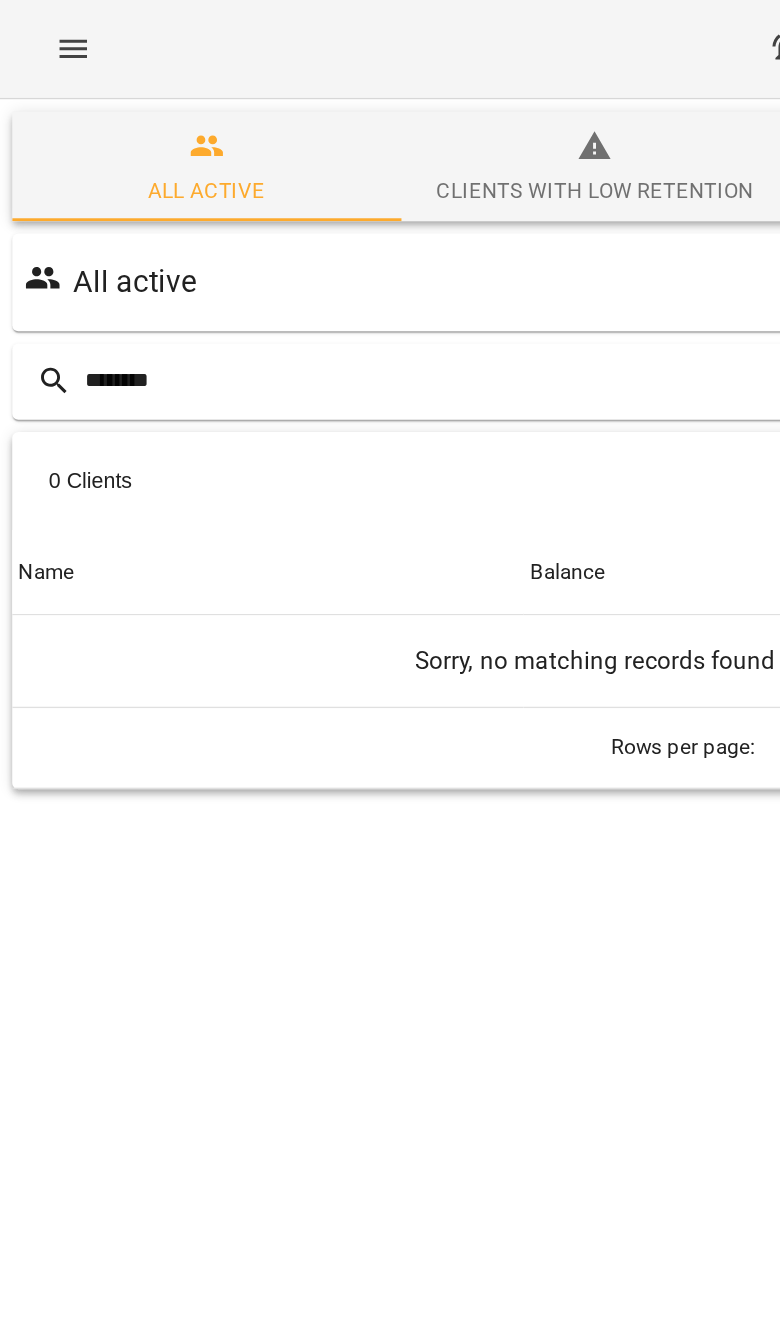 click on "All active" at bounding box center [390, 185] 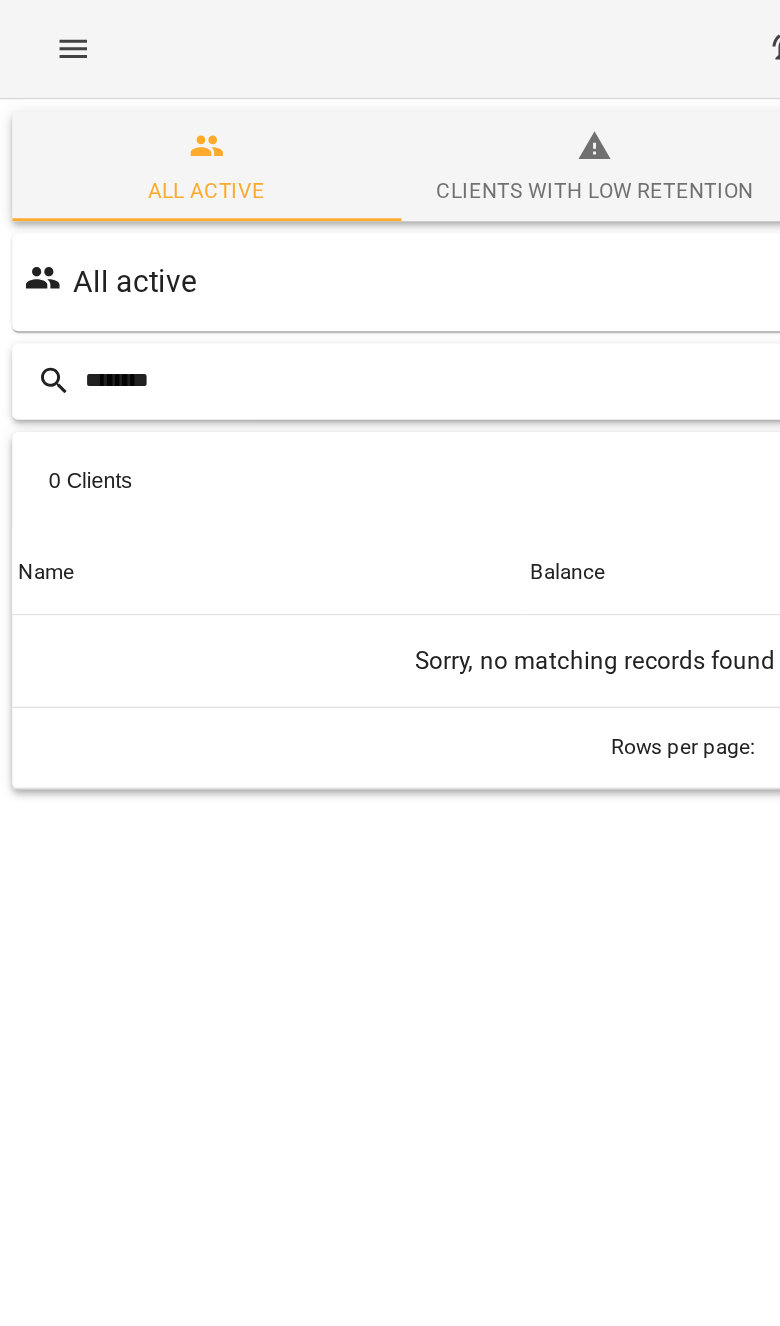 click on "********" at bounding box center (391, 249) 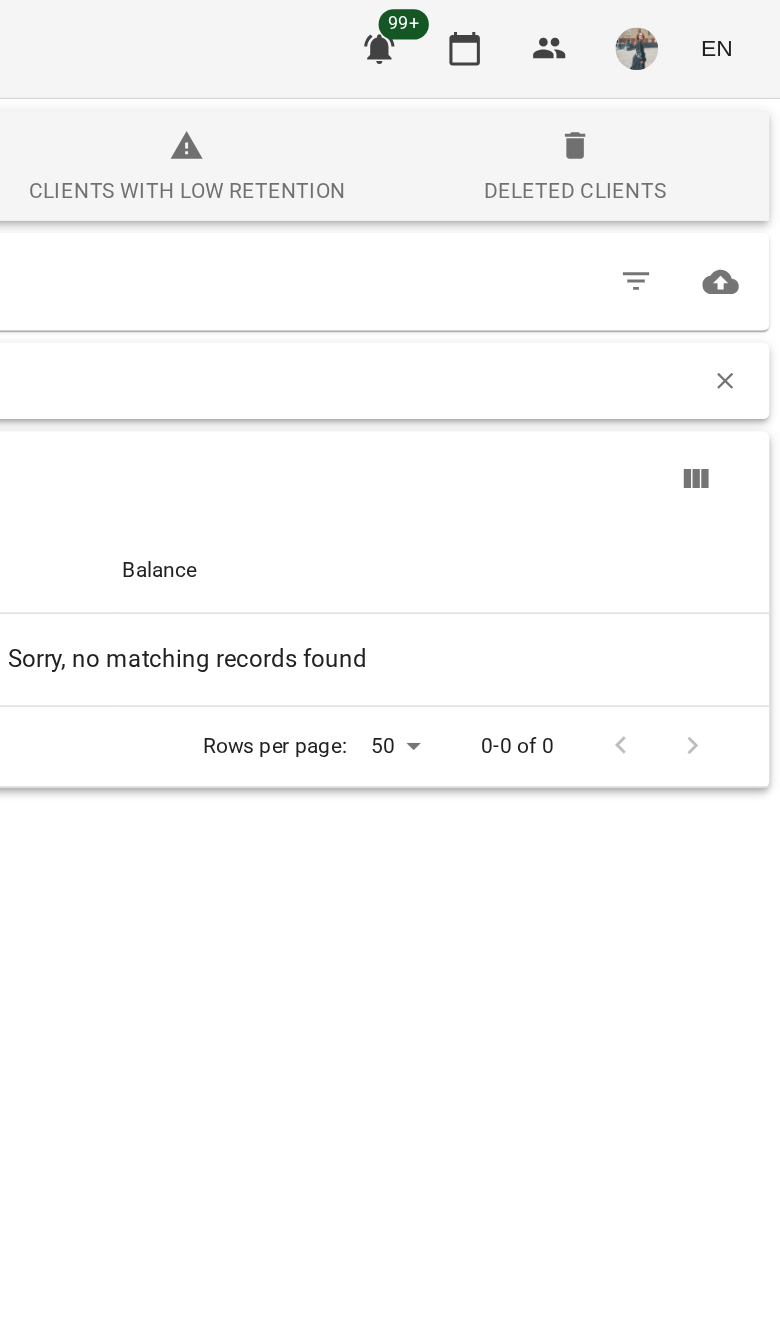 click on "*******" at bounding box center (391, 249) 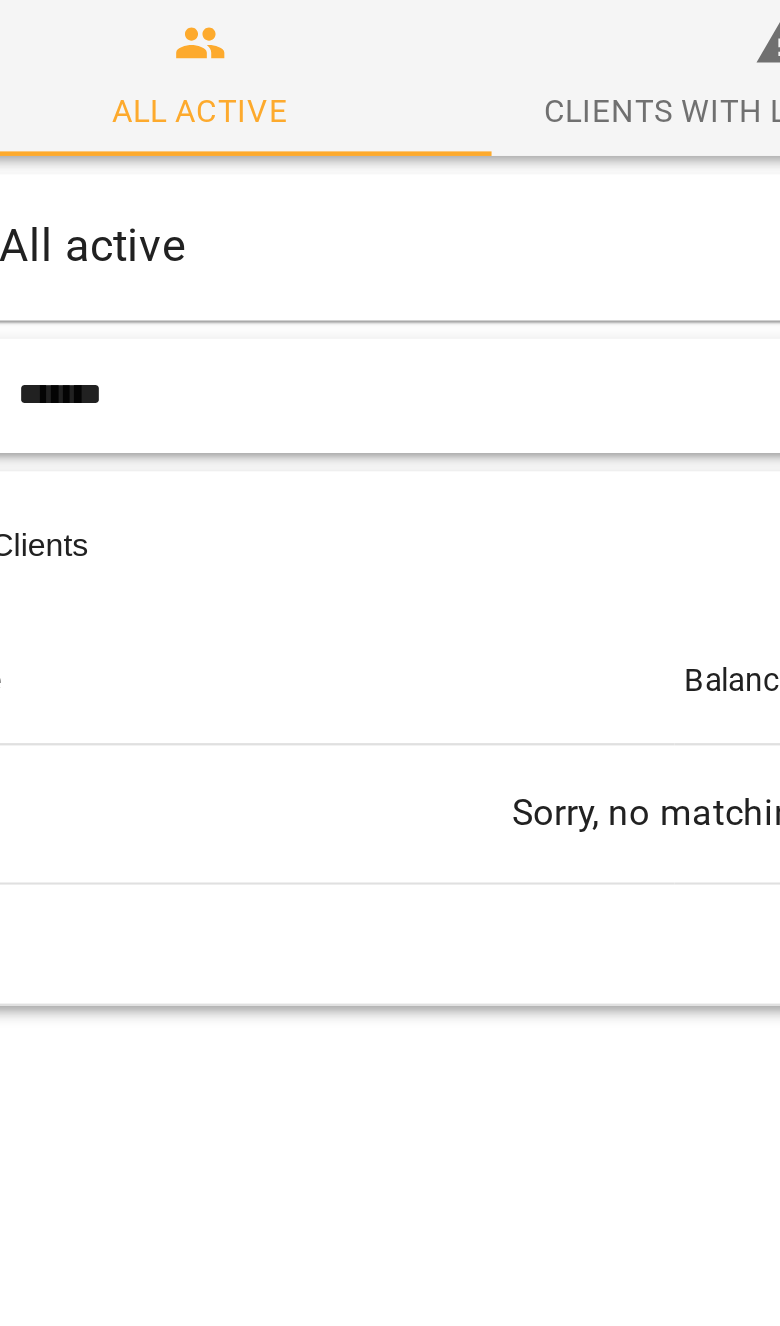 click on "*******" at bounding box center (391, 249) 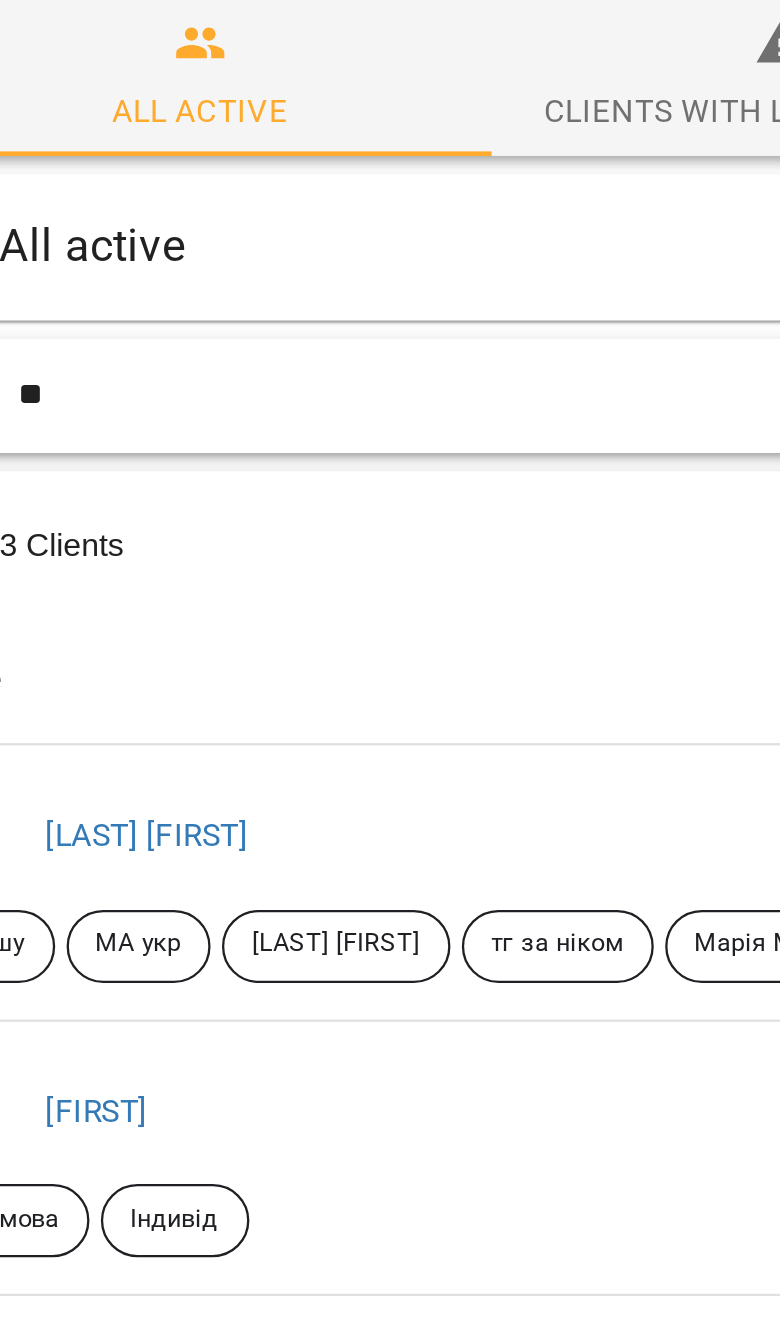 type on "*" 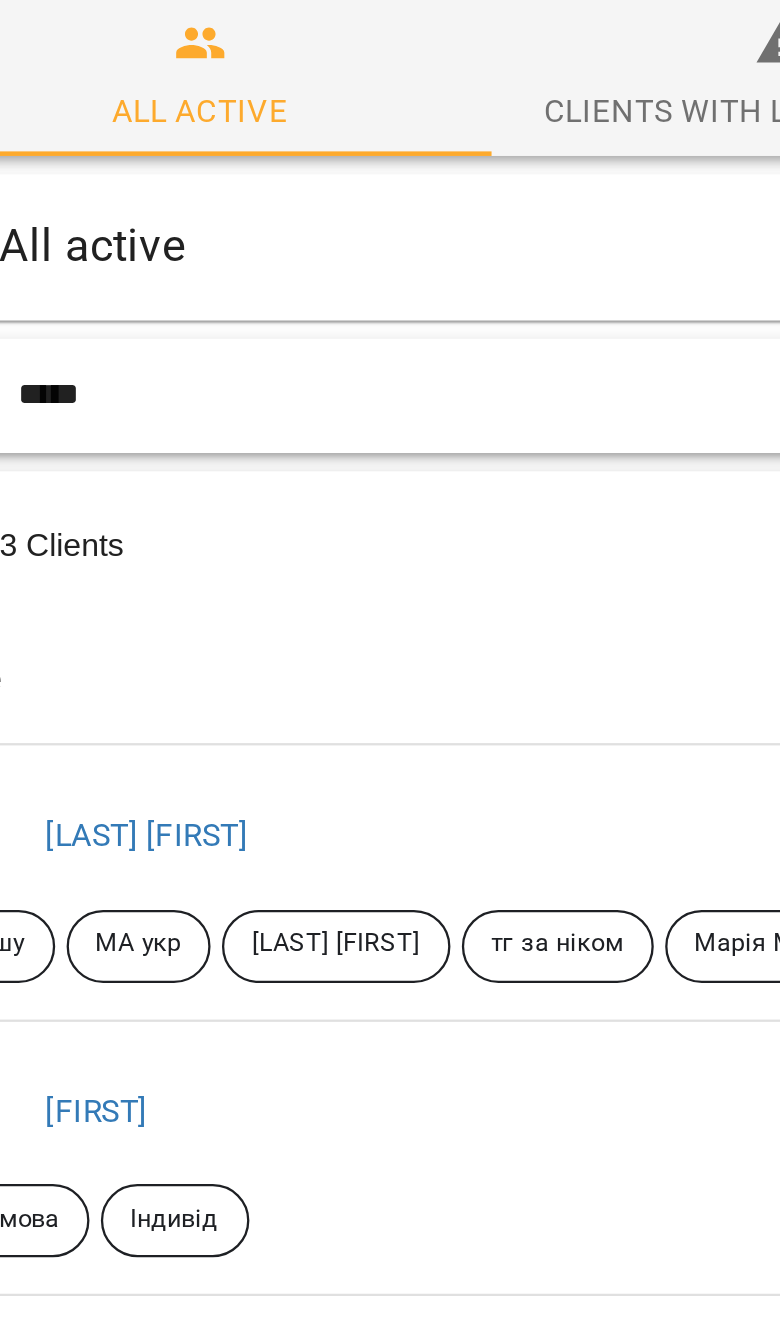 type on "*****" 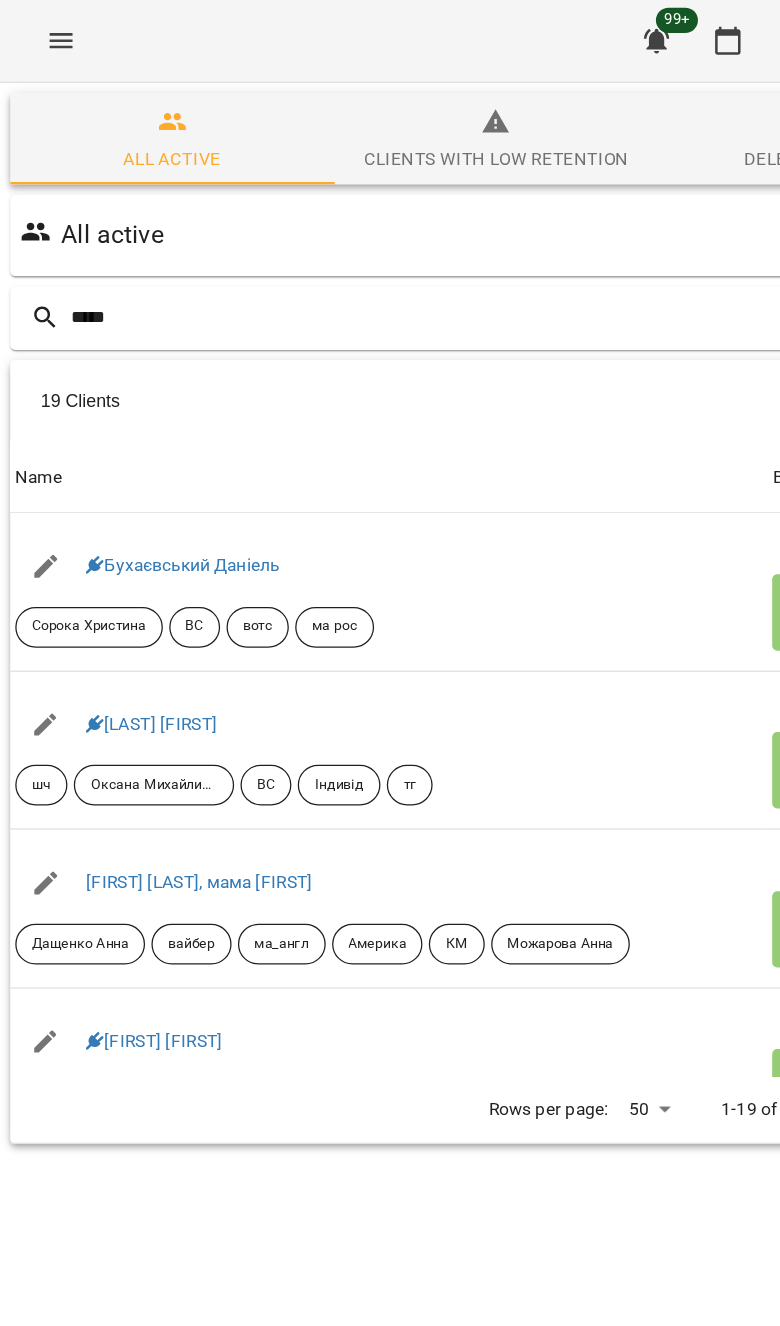 scroll, scrollTop: 0, scrollLeft: 0, axis: both 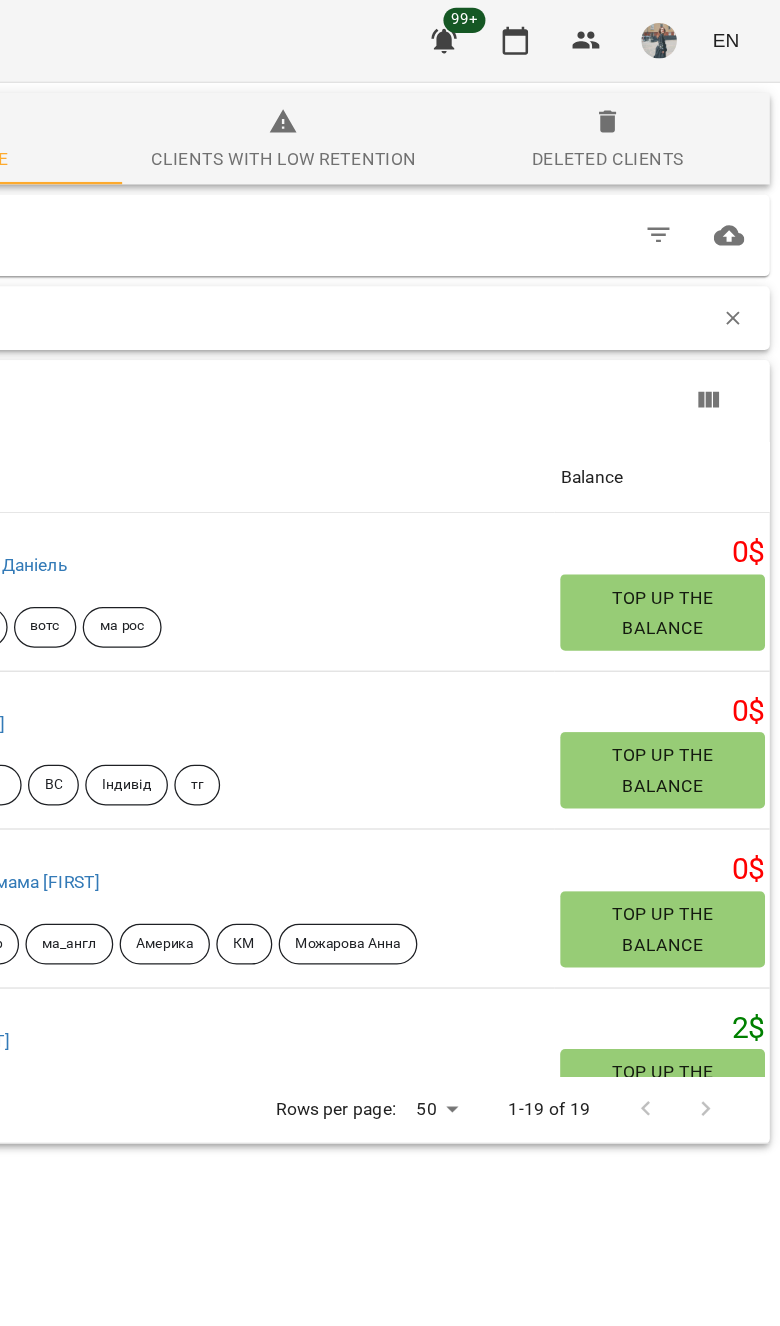 click at bounding box center [743, 250] 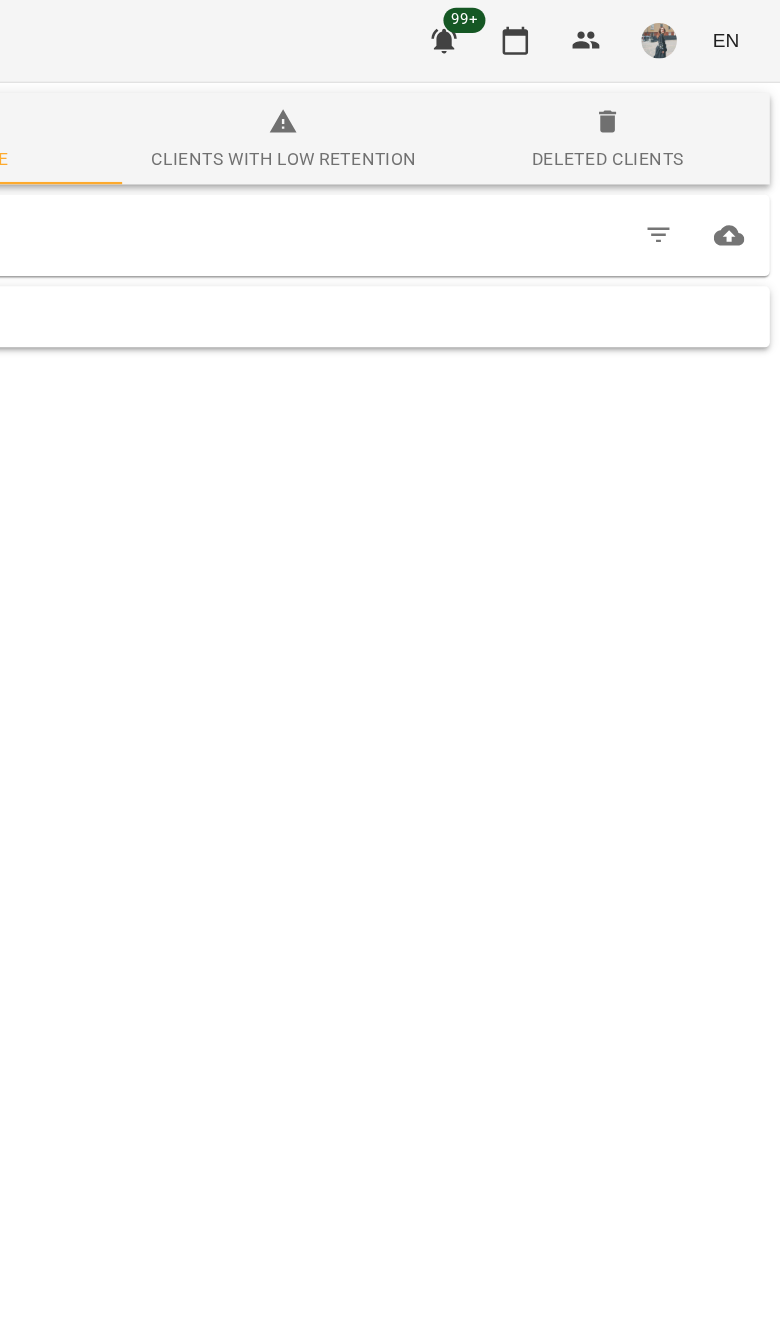 click at bounding box center [410, 249] 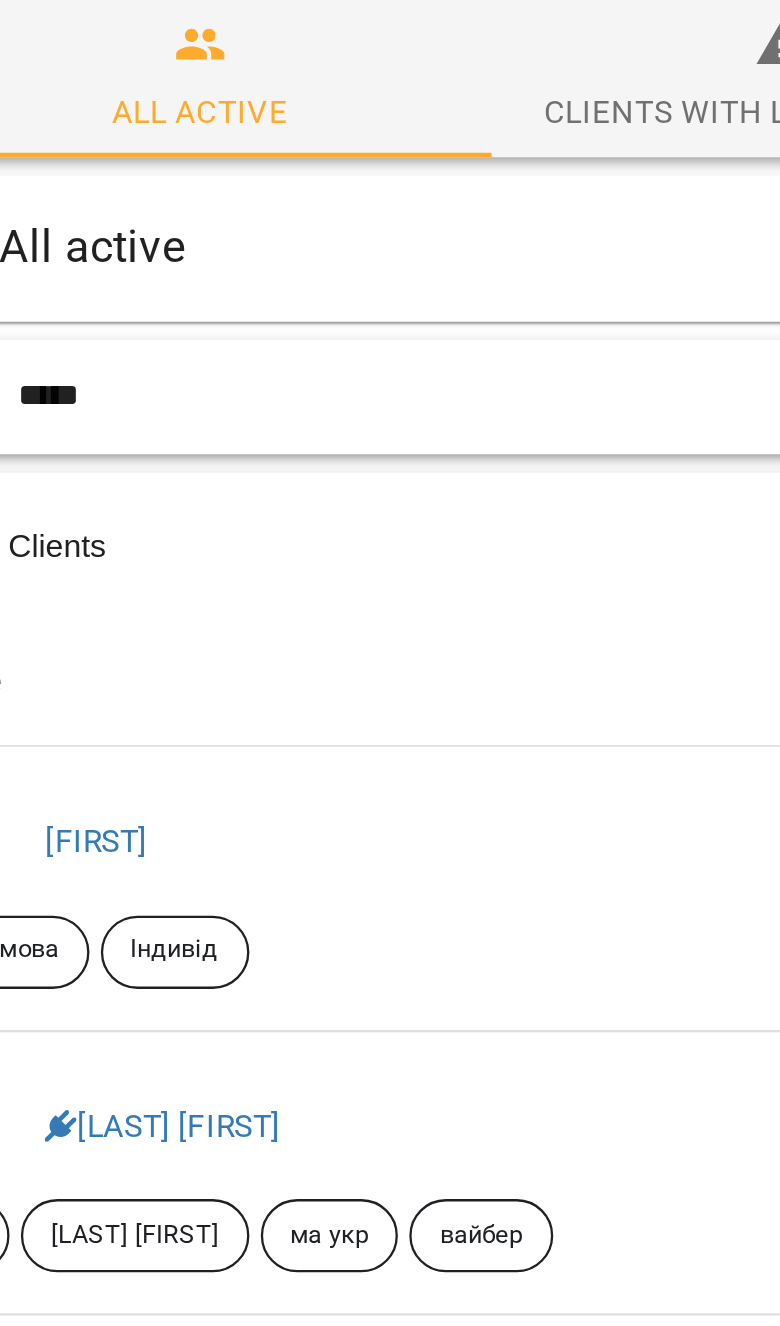 type on "*****" 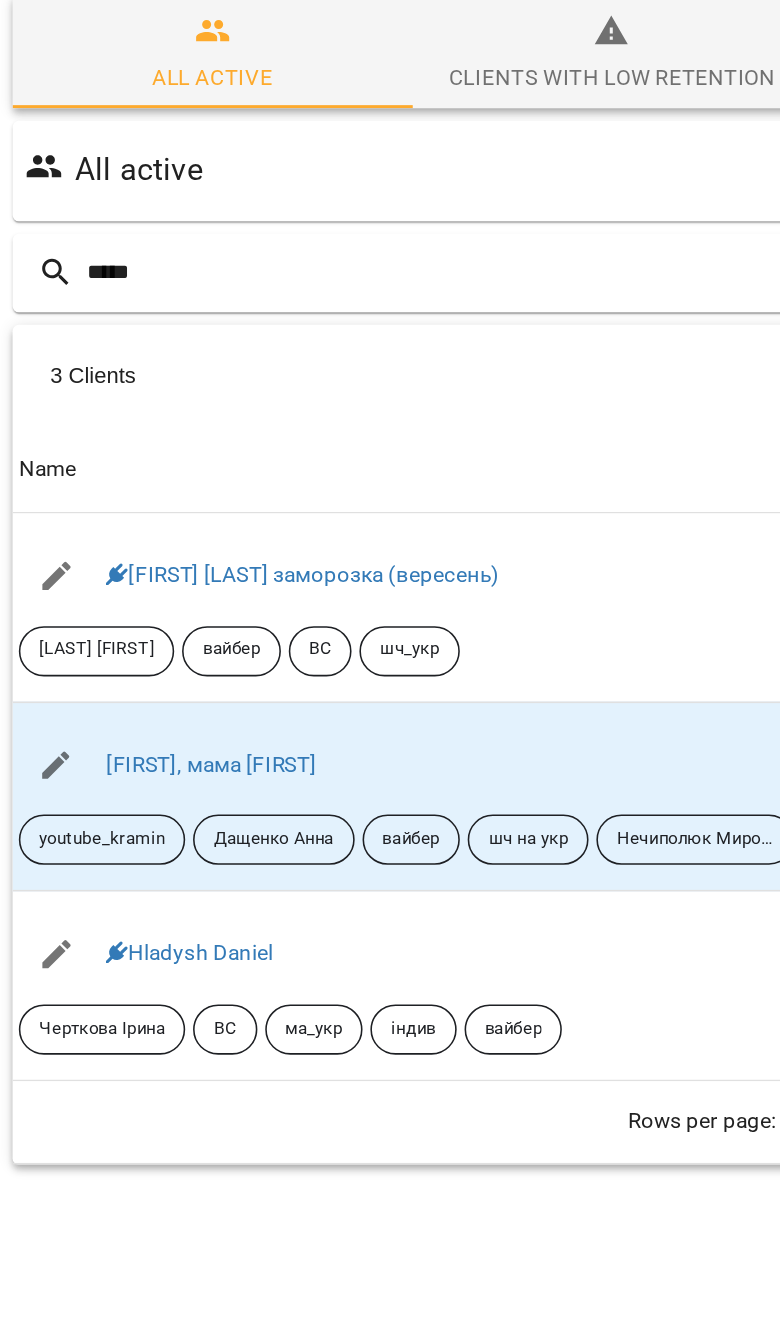 scroll, scrollTop: 0, scrollLeft: 0, axis: both 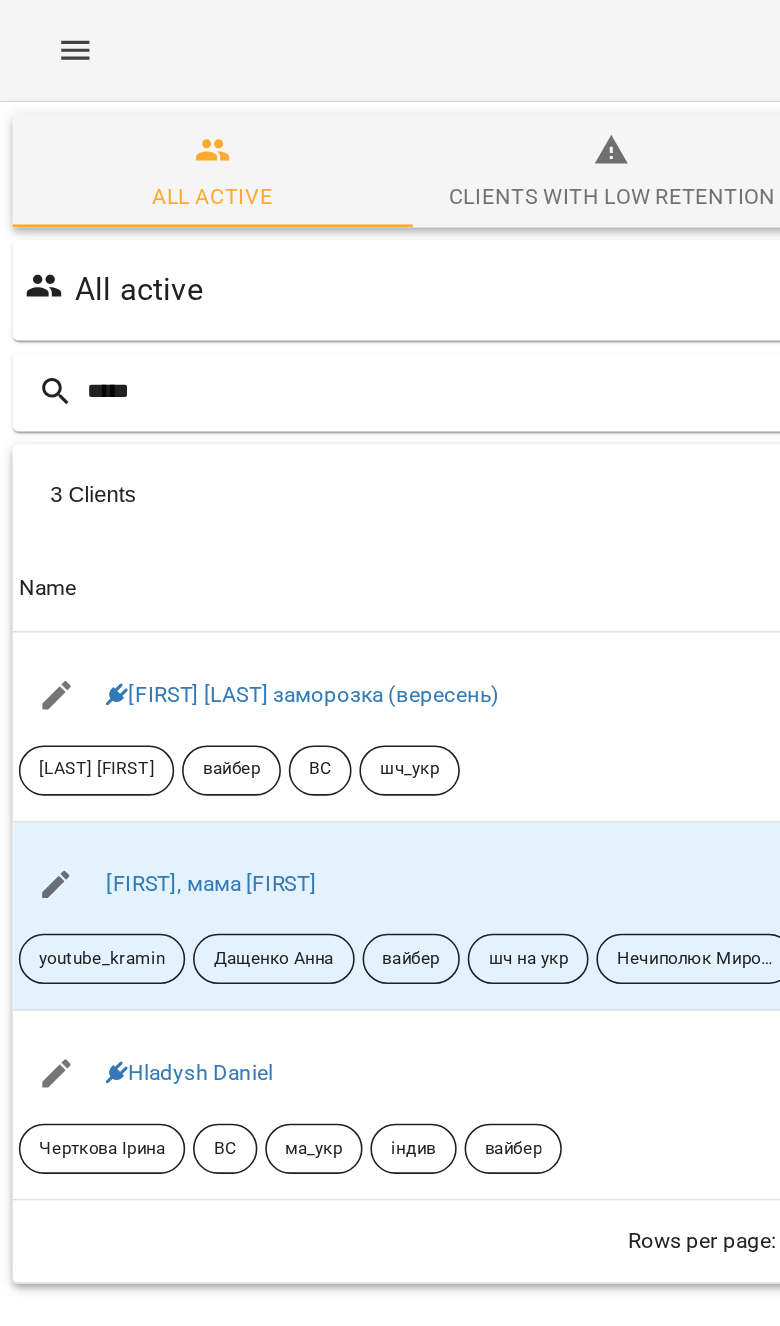 click 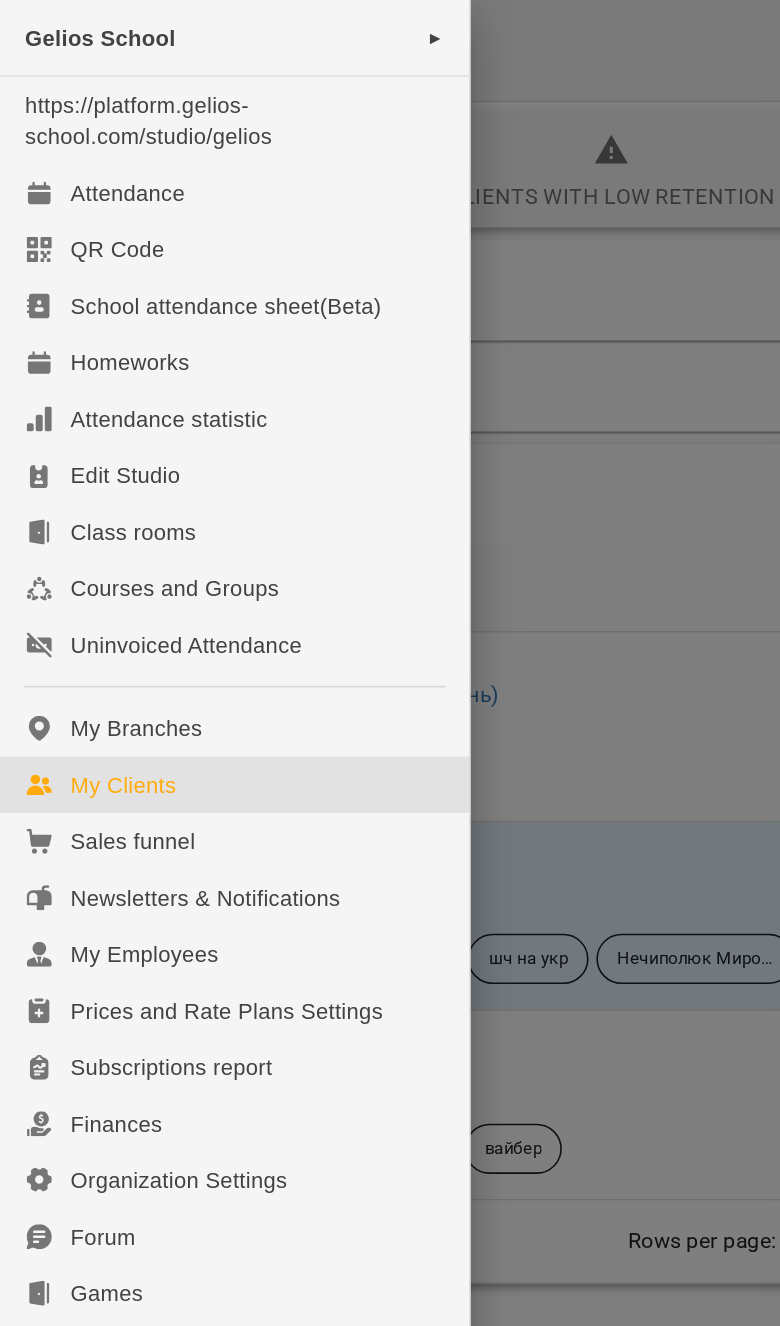 click on "Attendance" at bounding box center [149, 123] 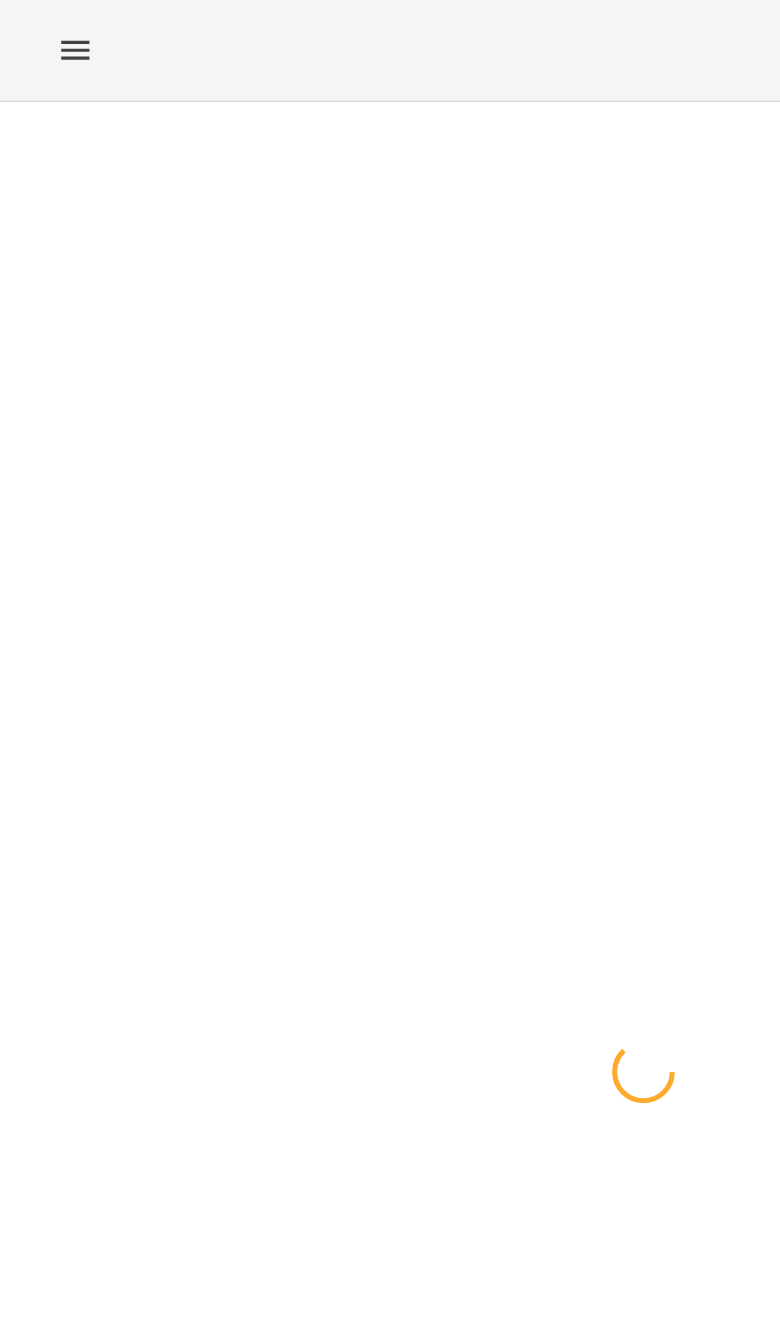 click at bounding box center [20, 89] 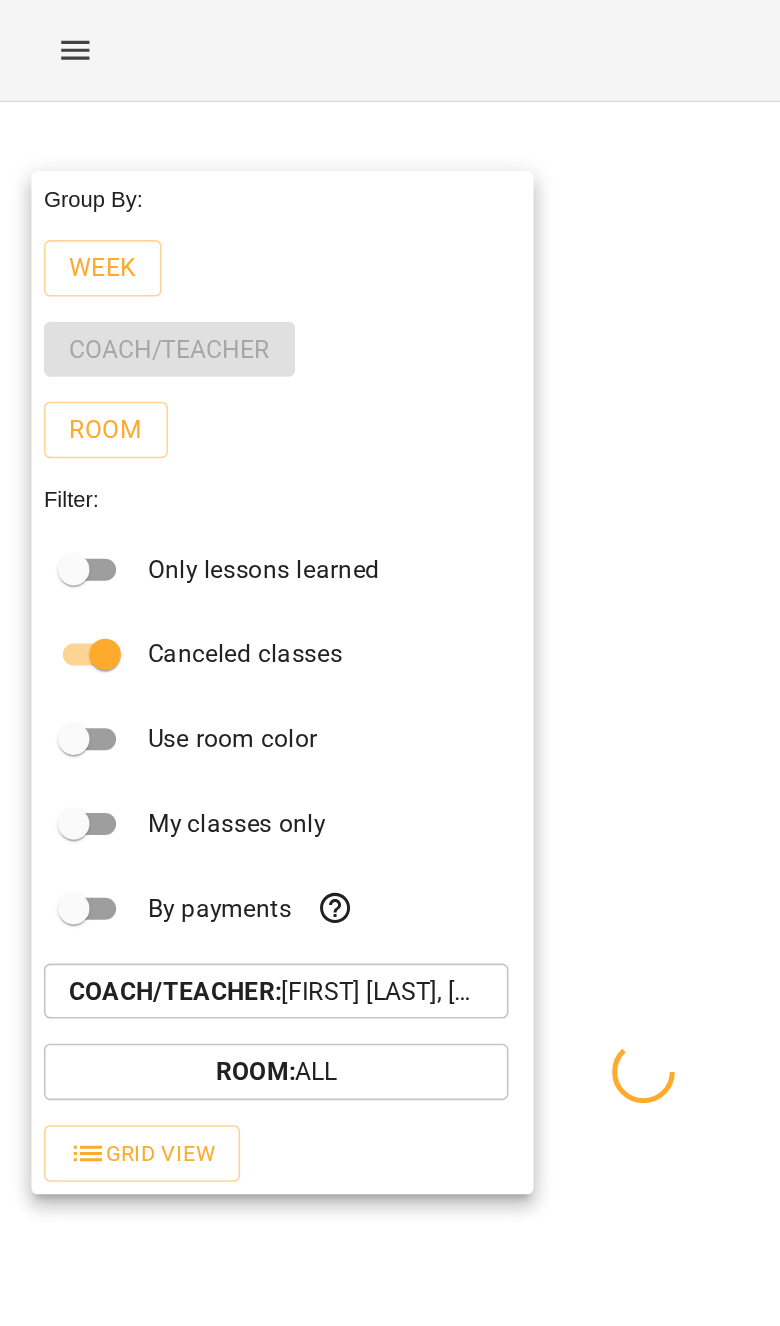 click on "Coach/Teacher :  [FIRST] [LAST], [FIRST] [LAST] \МА укр .рос\ШЧ укр .рос\\ https://us06web.zoom.us/j/83079612343, [FIRST] [LAST], [LAST] [FIRST]" at bounding box center (176, 632) 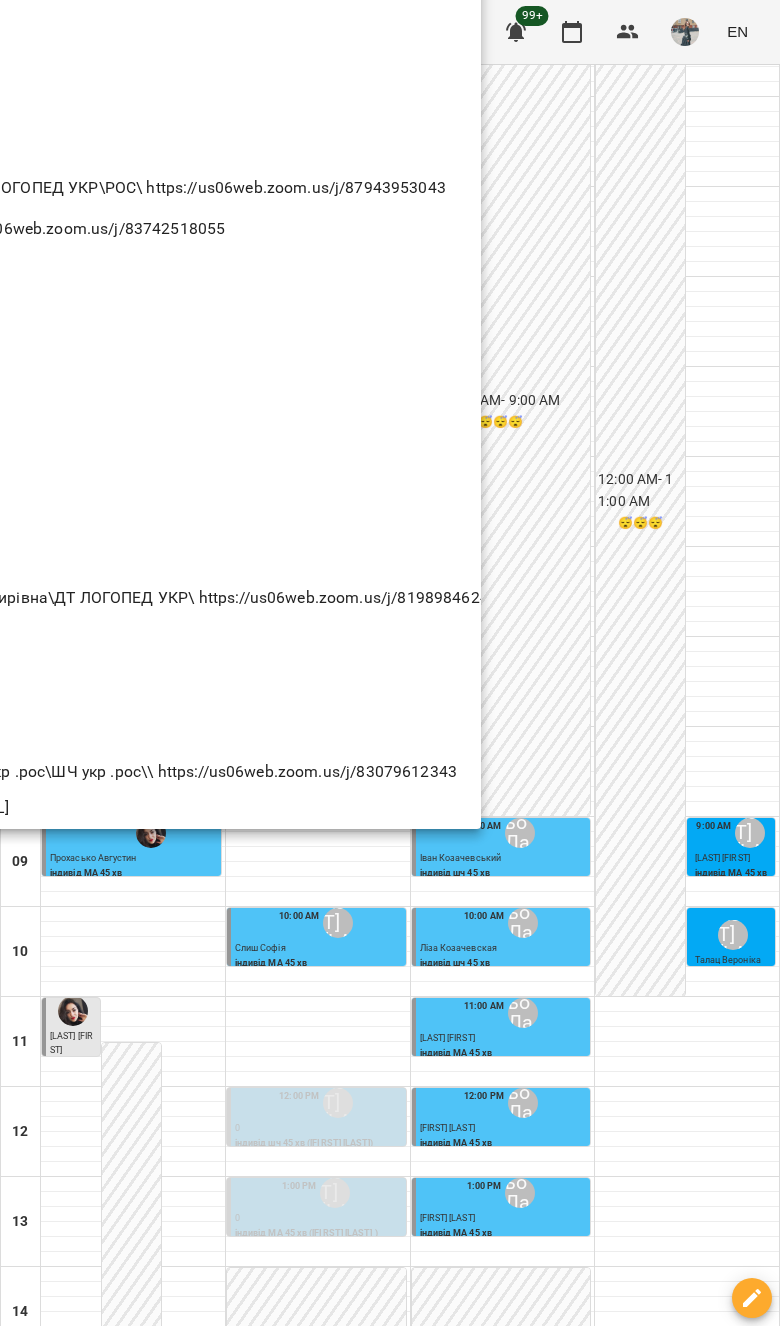 scroll, scrollTop: -1, scrollLeft: 0, axis: vertical 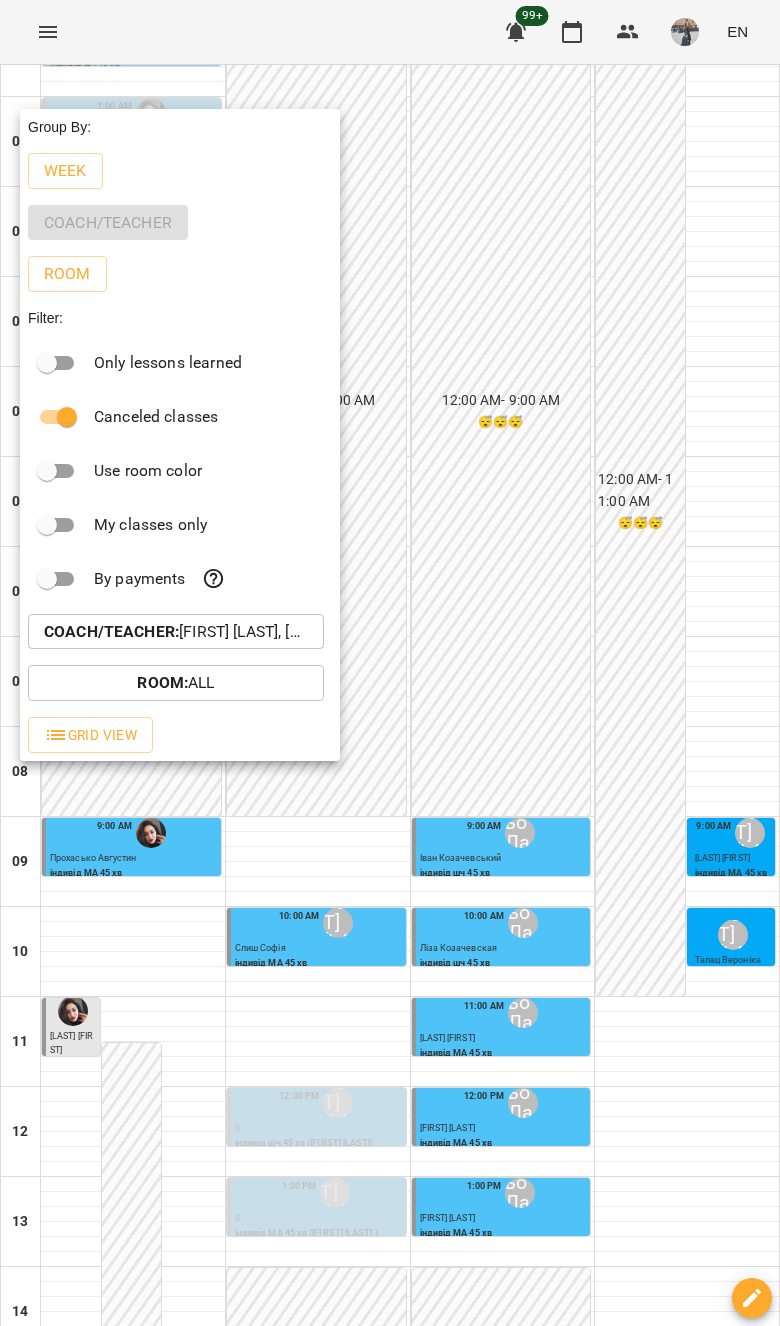 click on "By payments" at bounding box center [180, 579] 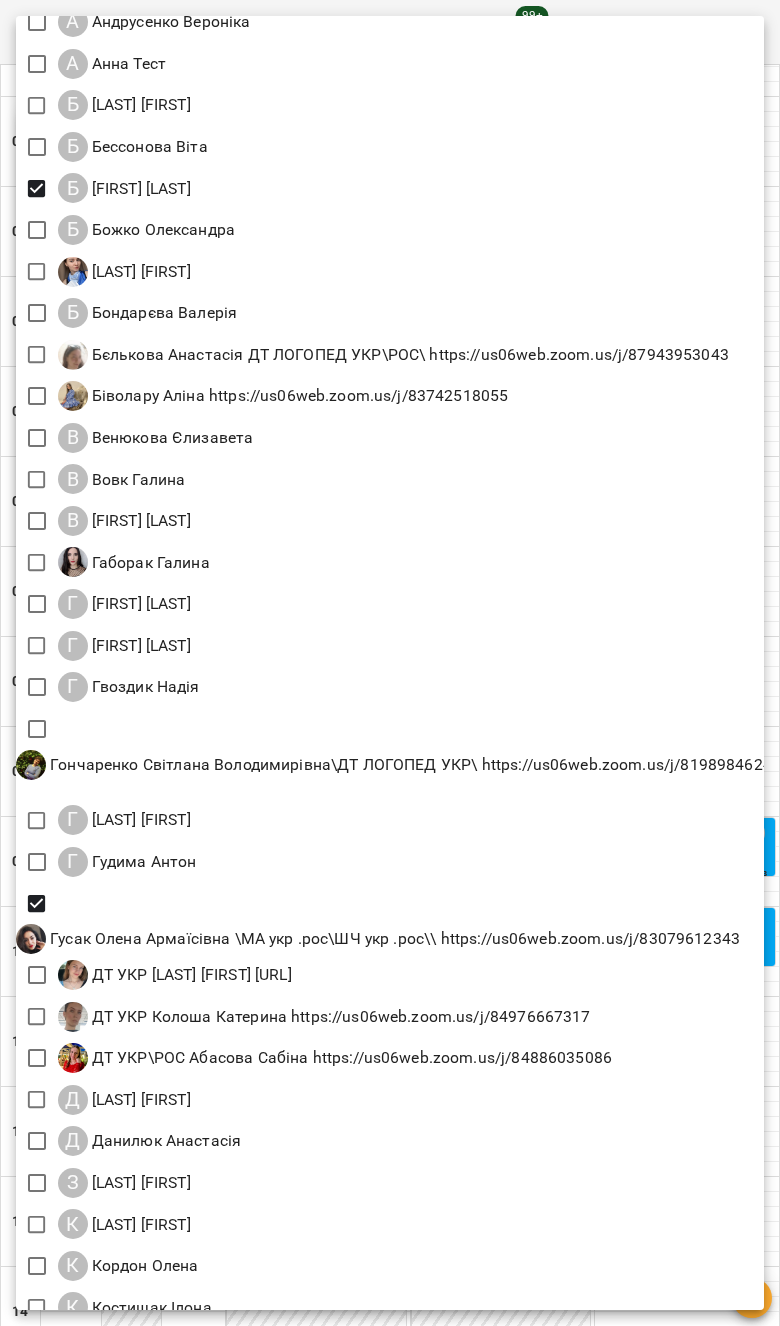 scroll, scrollTop: 249, scrollLeft: 0, axis: vertical 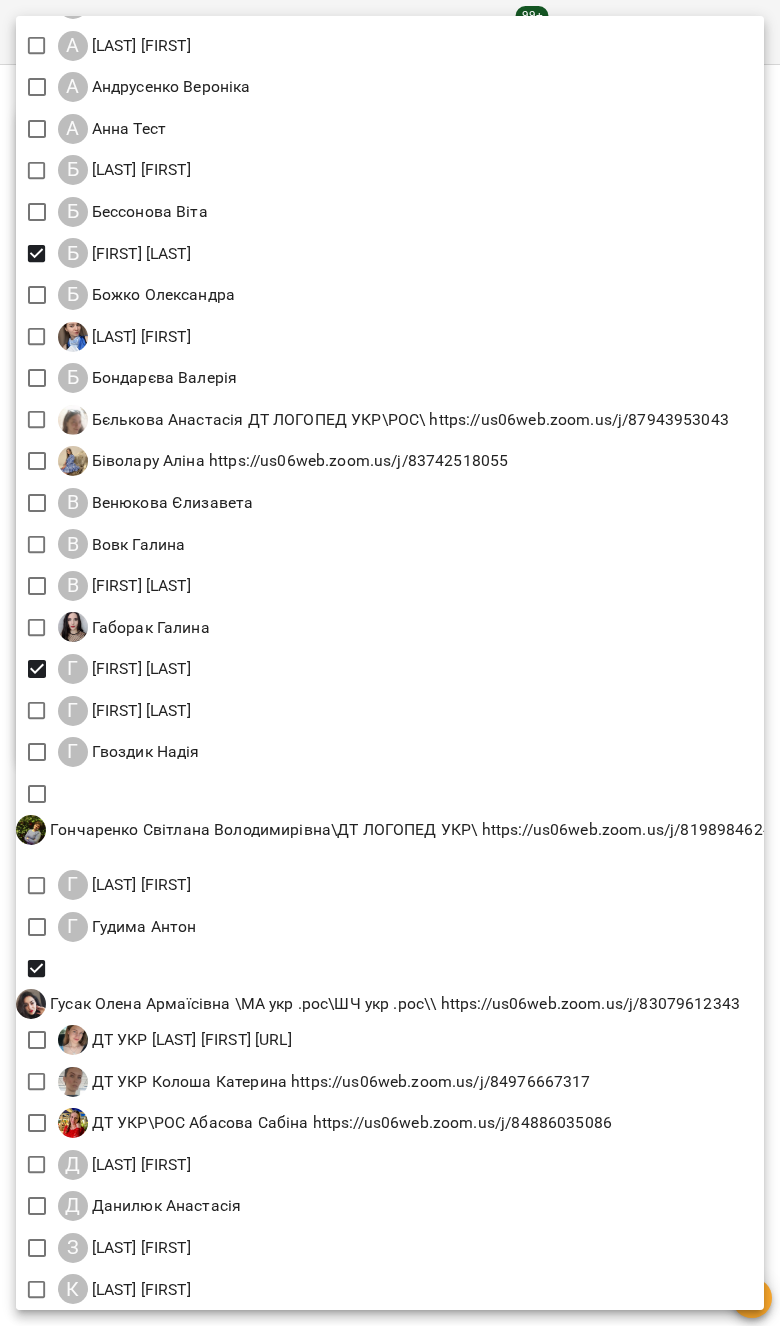 click at bounding box center [390, 663] 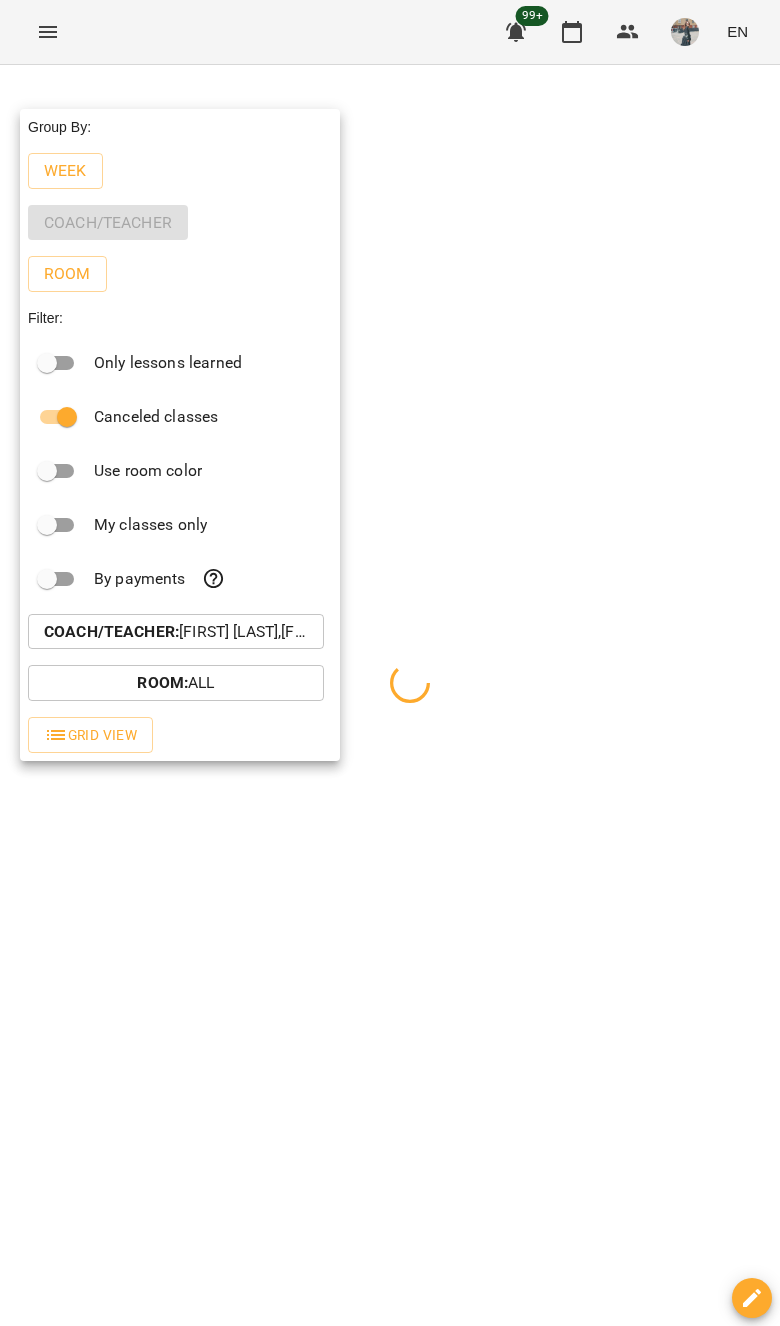 click at bounding box center [390, 663] 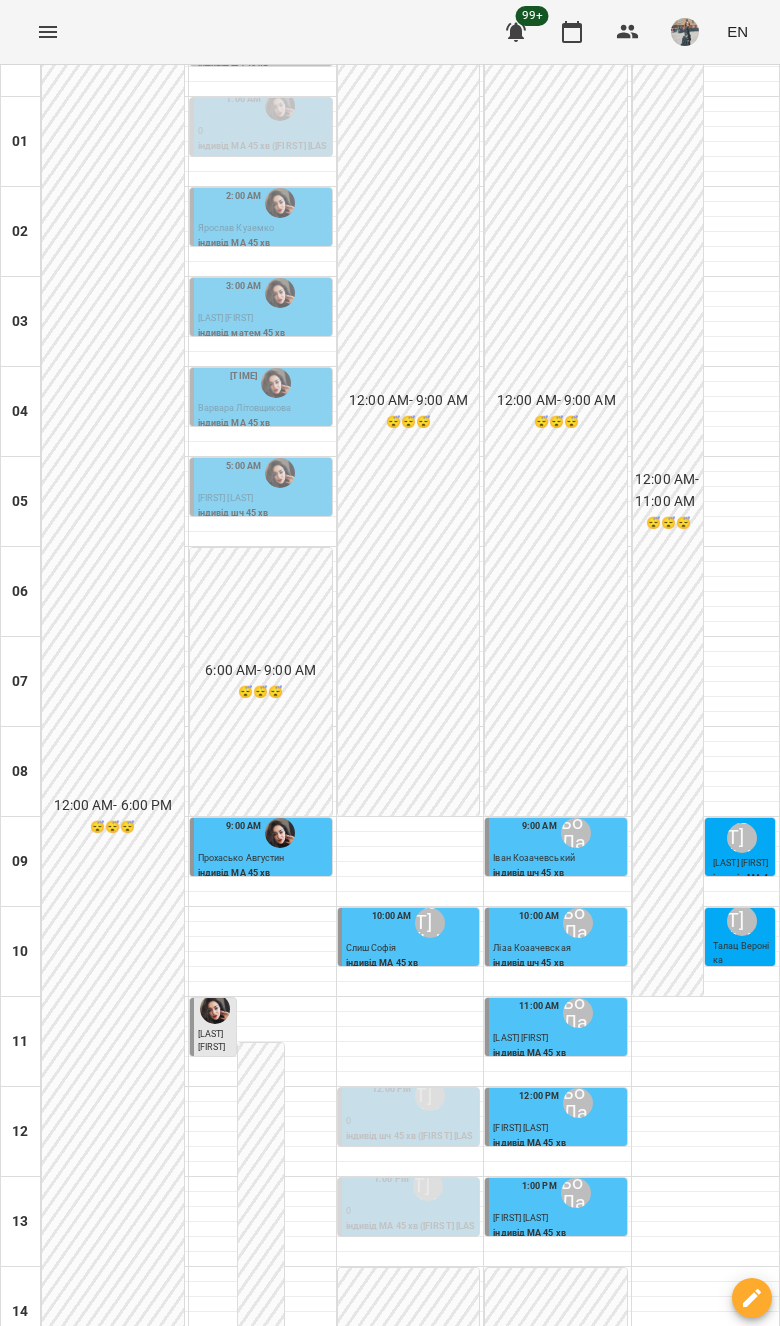 click on "**********" at bounding box center [390, 2236] 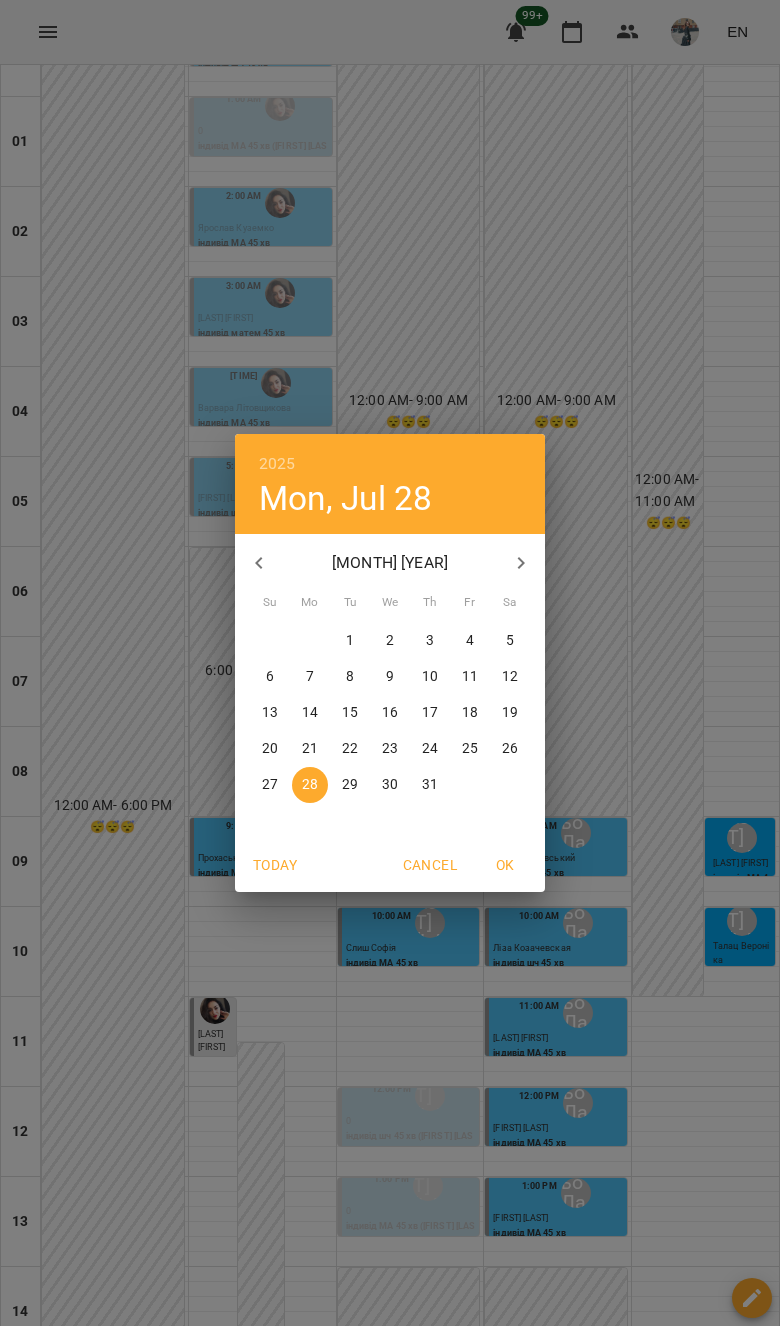 click 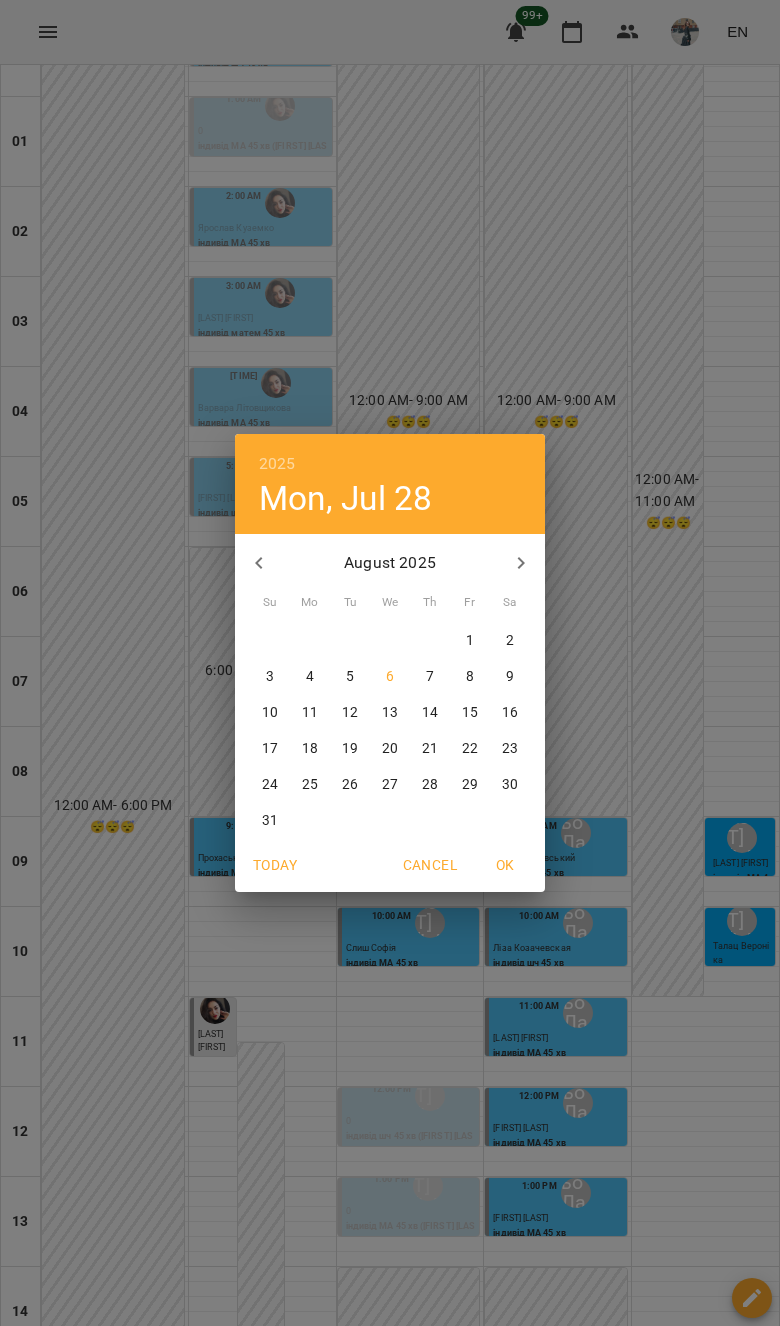 click on "5" at bounding box center [350, 677] 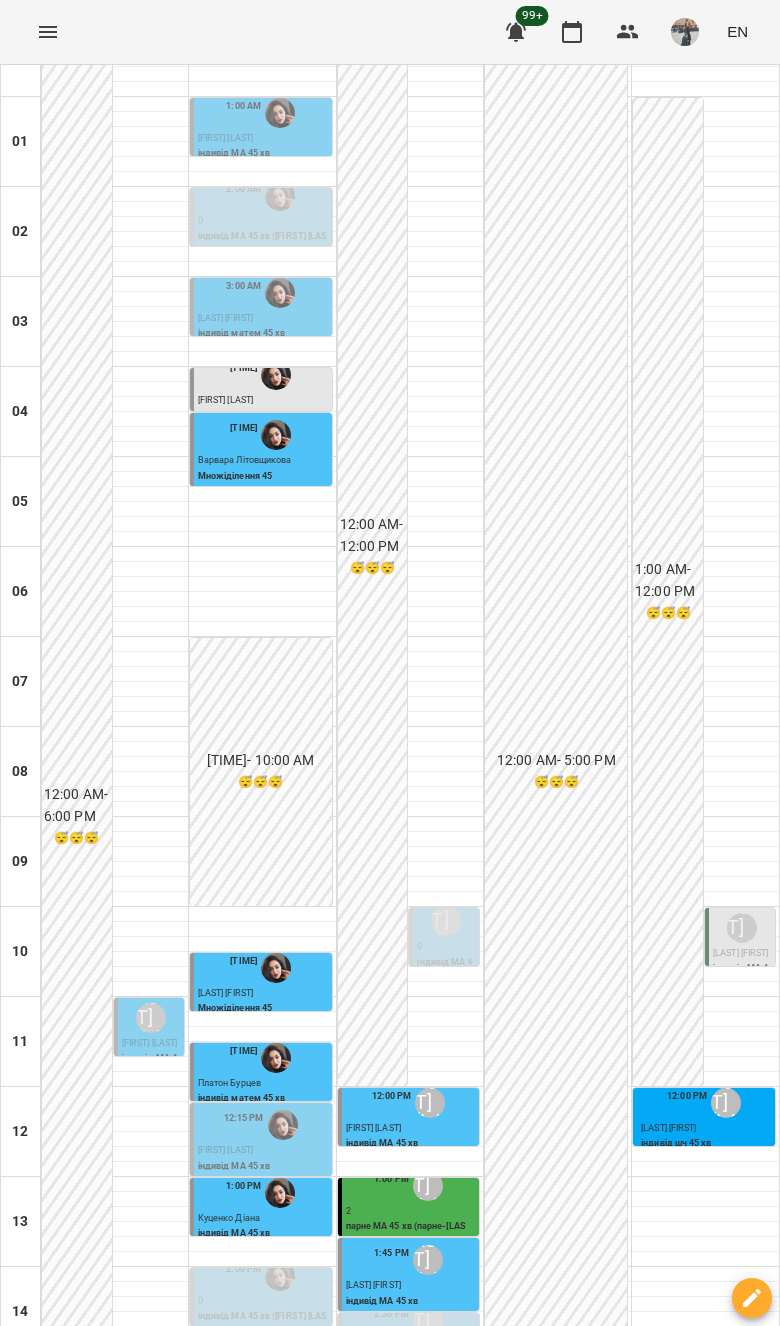 click on "**********" at bounding box center (390, 2237) 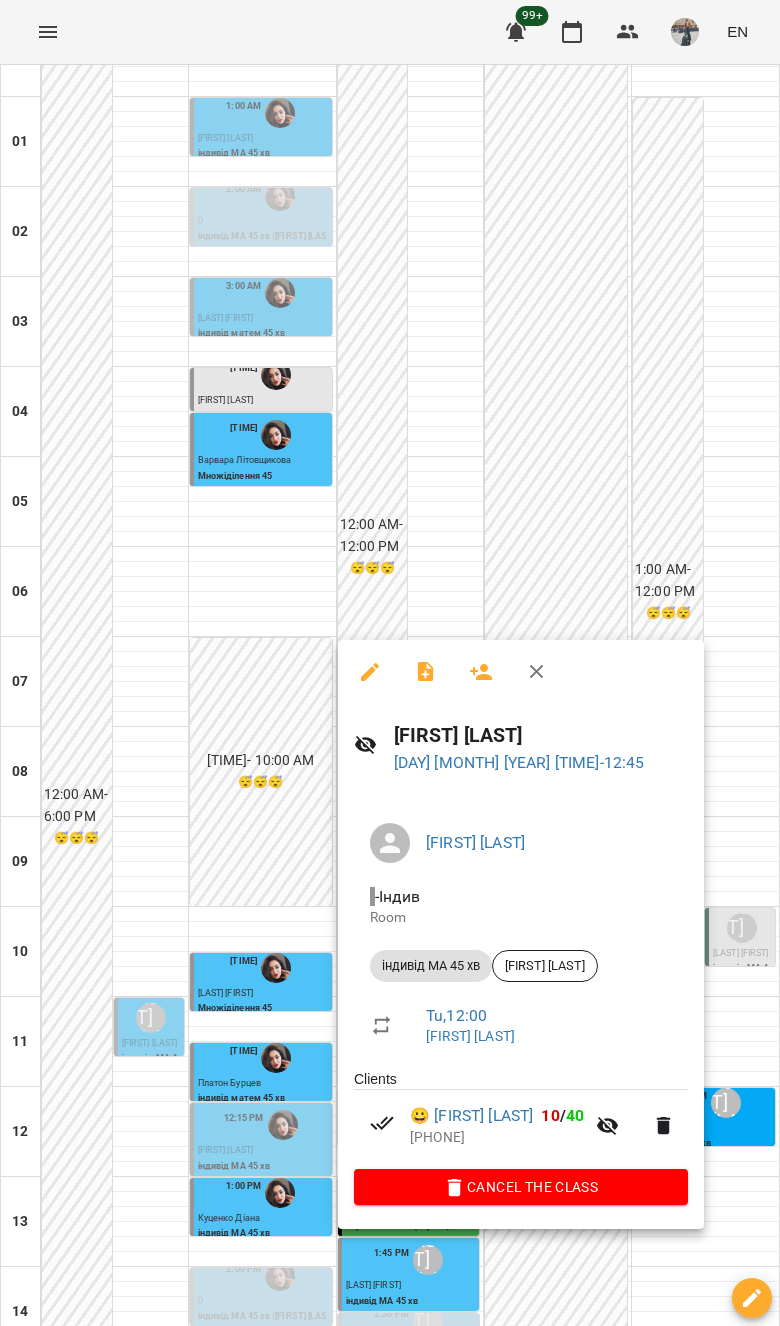 click at bounding box center [390, 663] 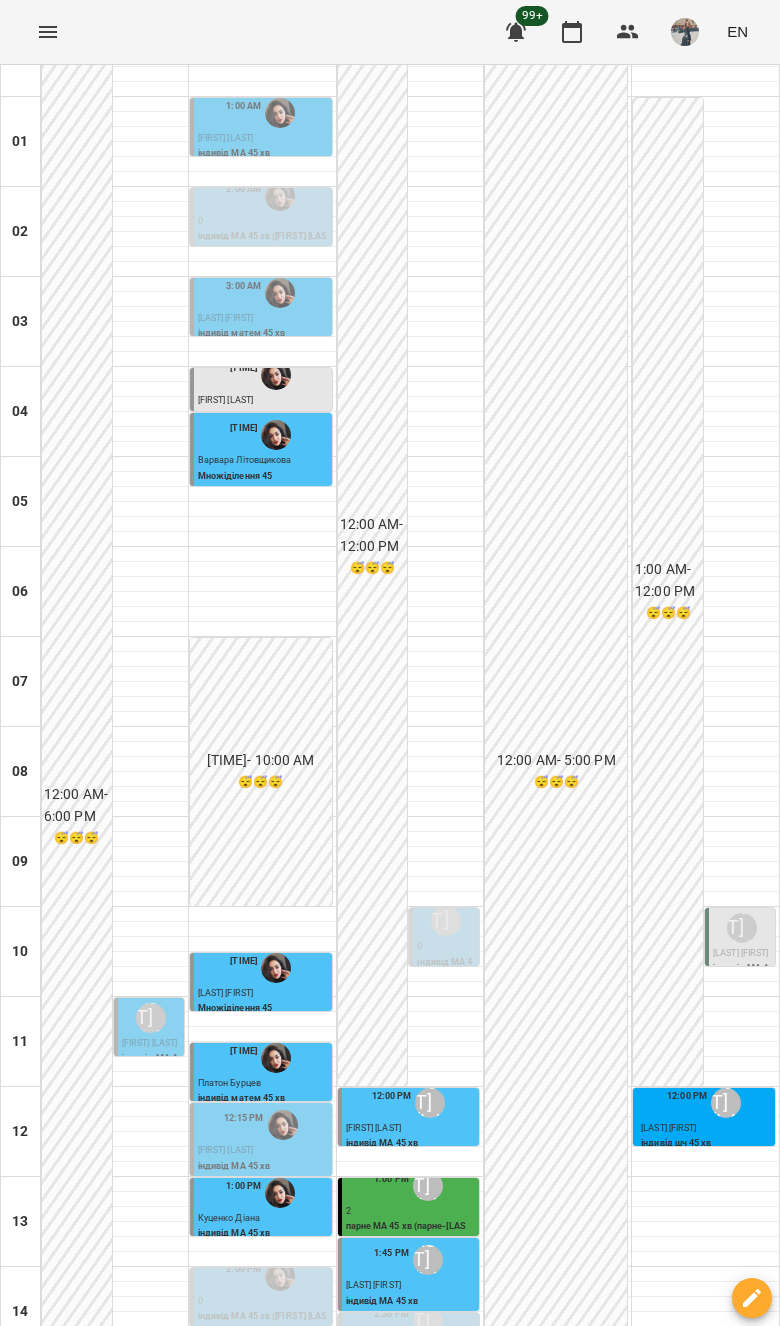click on "12:00 PM" at bounding box center [392, 1096] 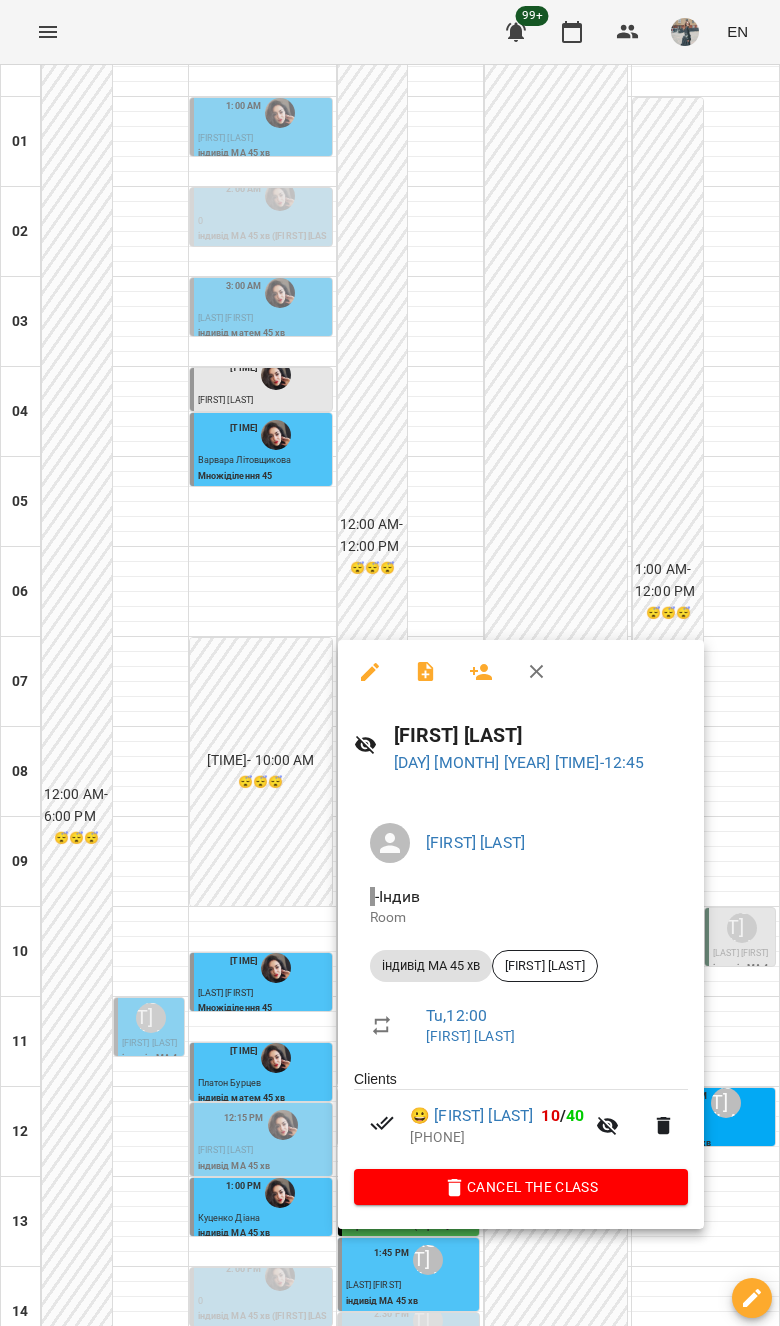click at bounding box center (390, 663) 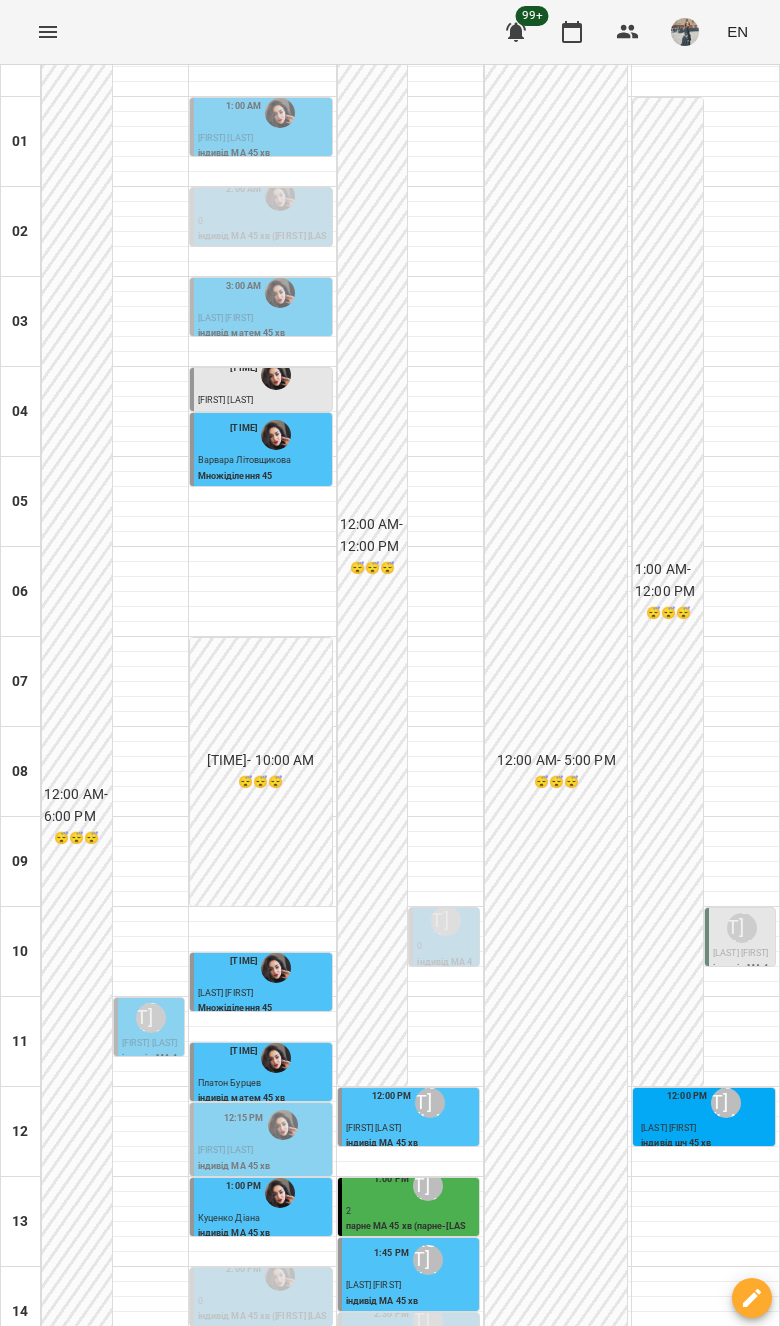 scroll, scrollTop: 282, scrollLeft: 0, axis: vertical 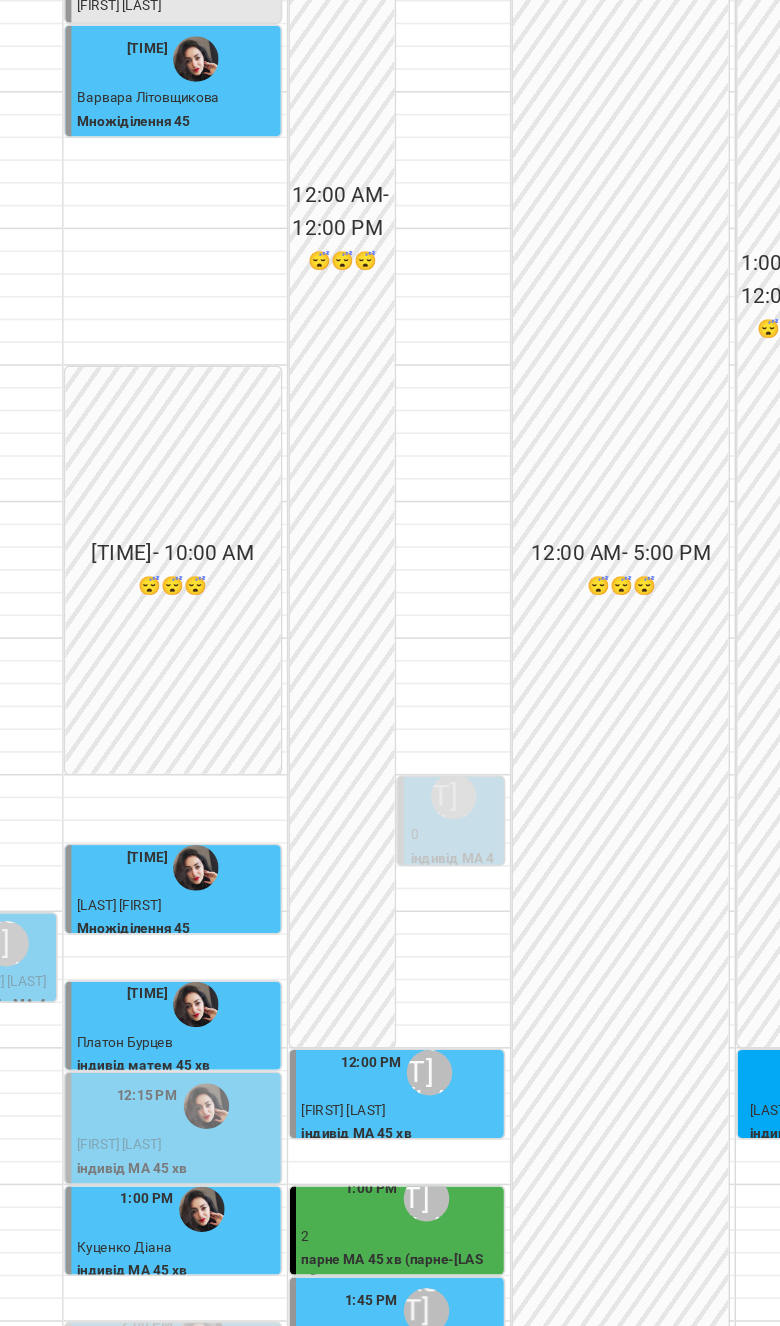 click on "Wed 06" at bounding box center (370, 2189) 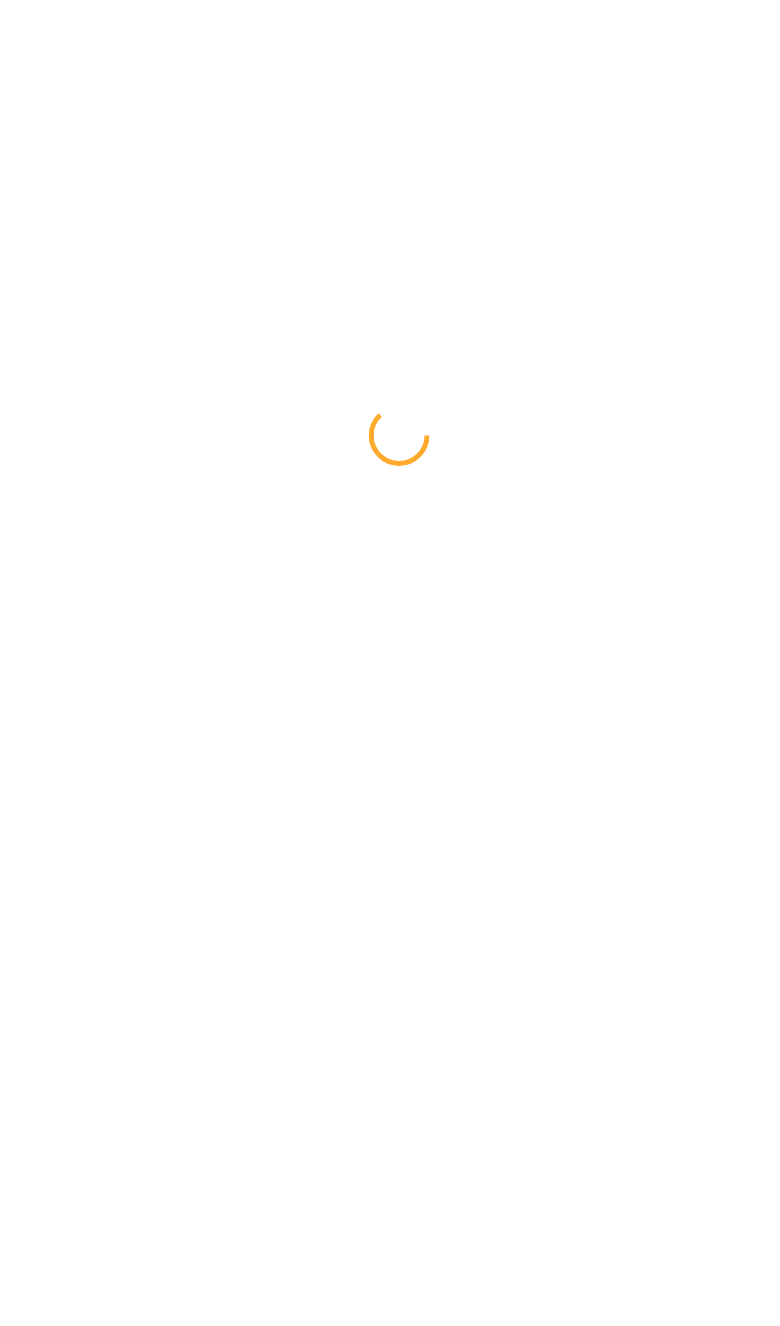 click at bounding box center [390, 65] 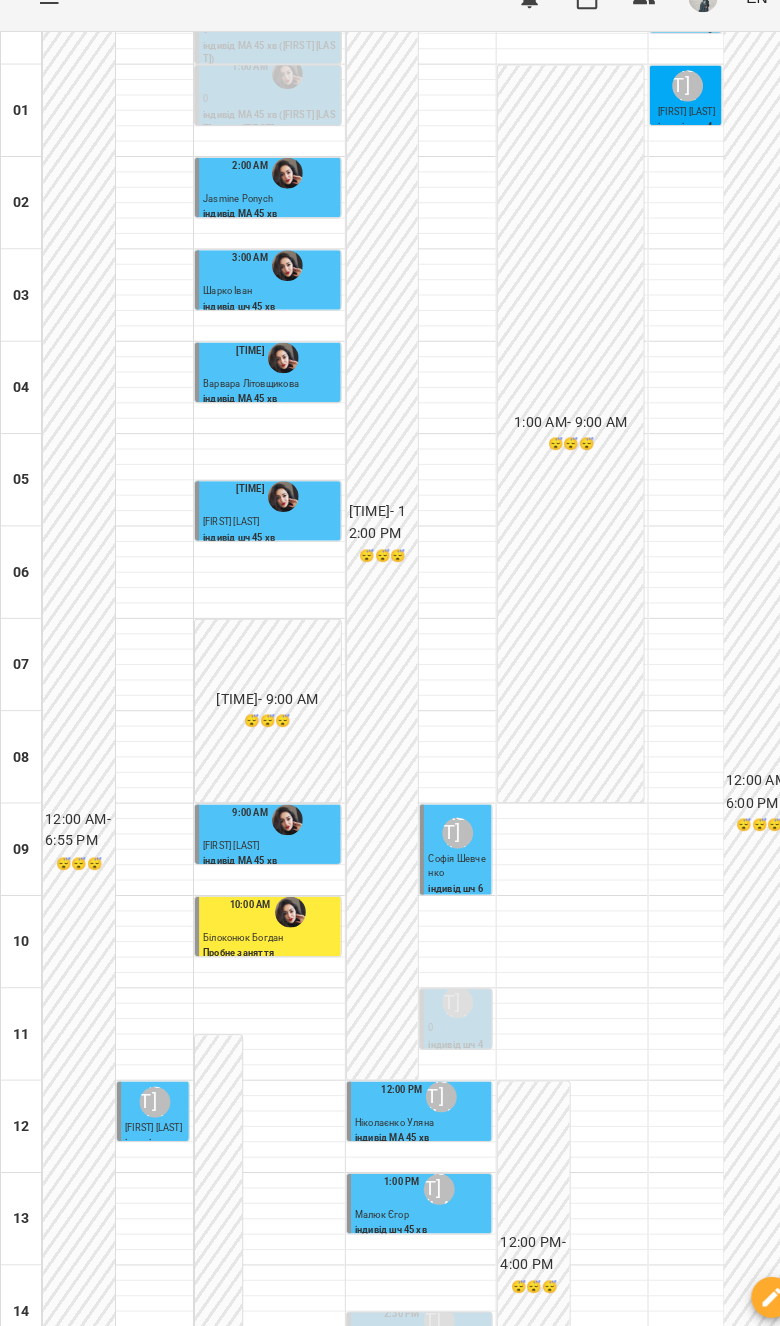 scroll, scrollTop: 1062, scrollLeft: 0, axis: vertical 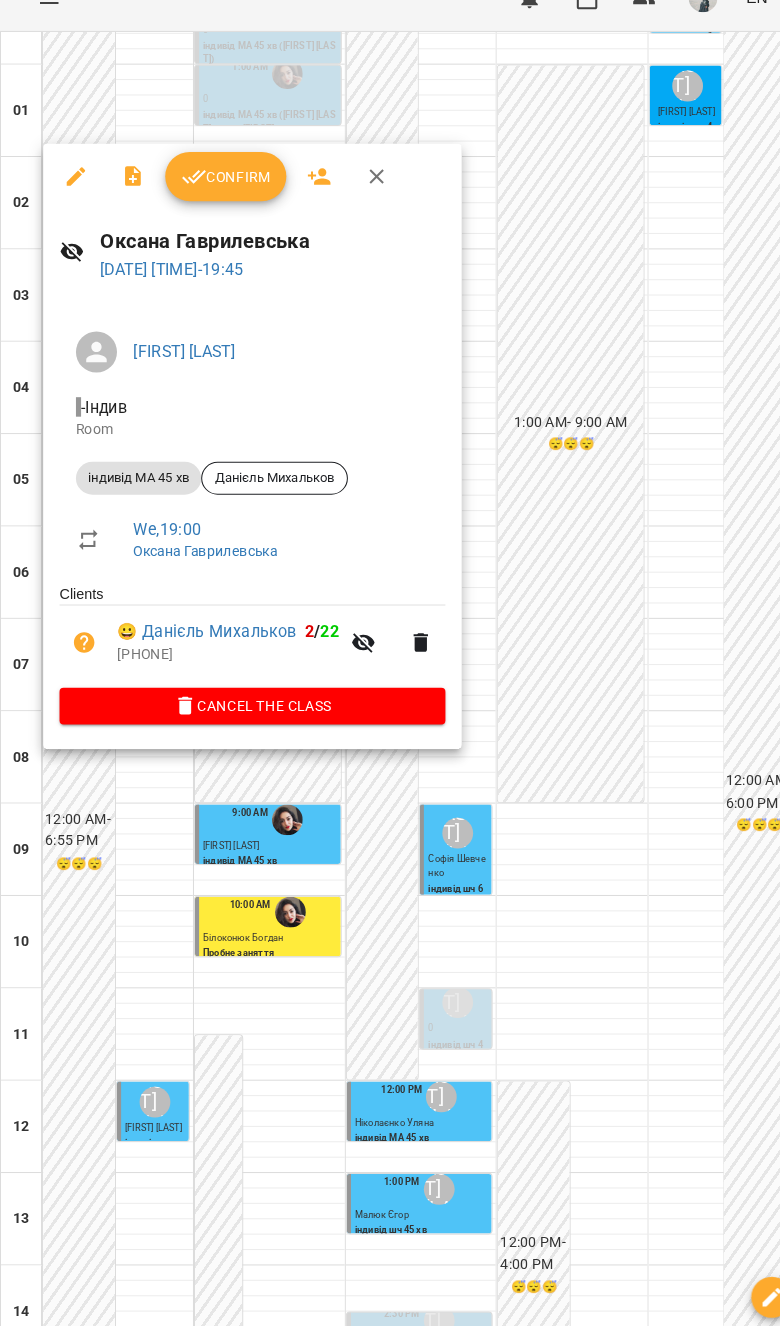 click 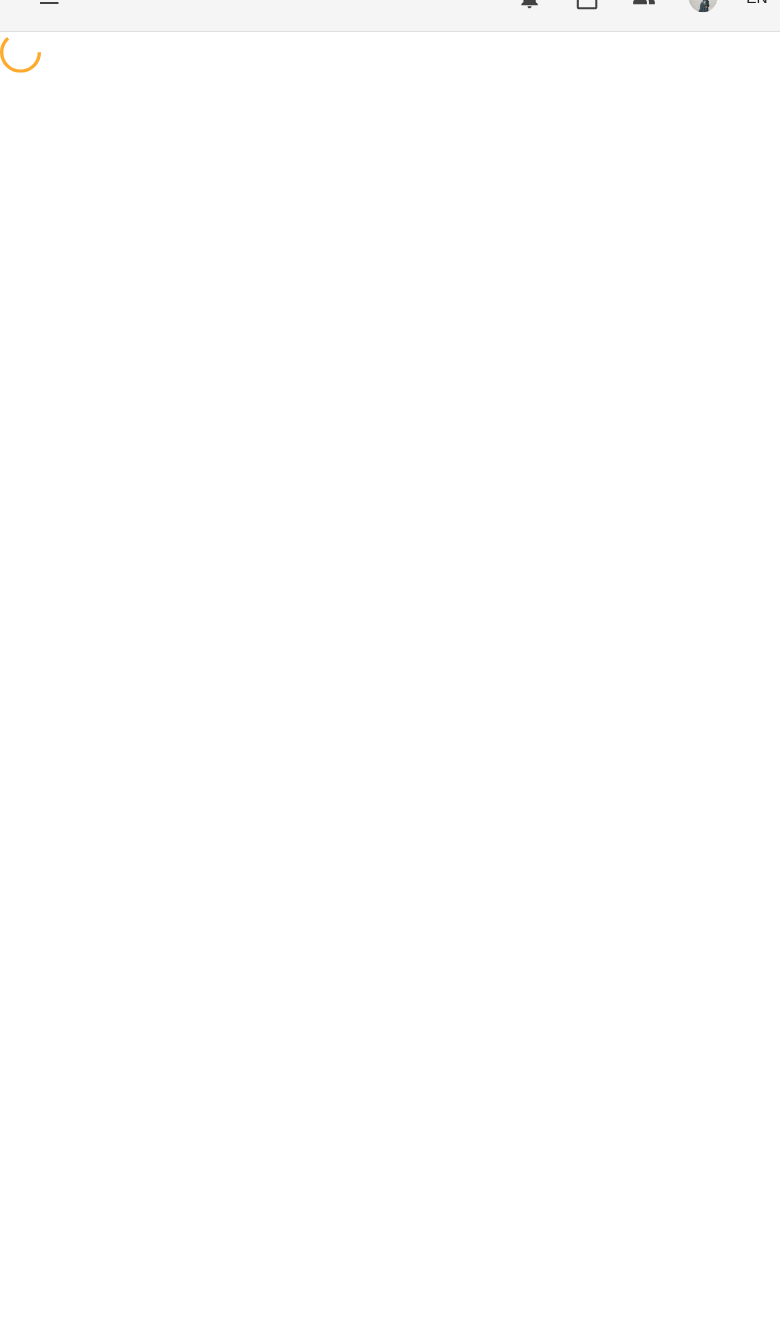 select on "**********" 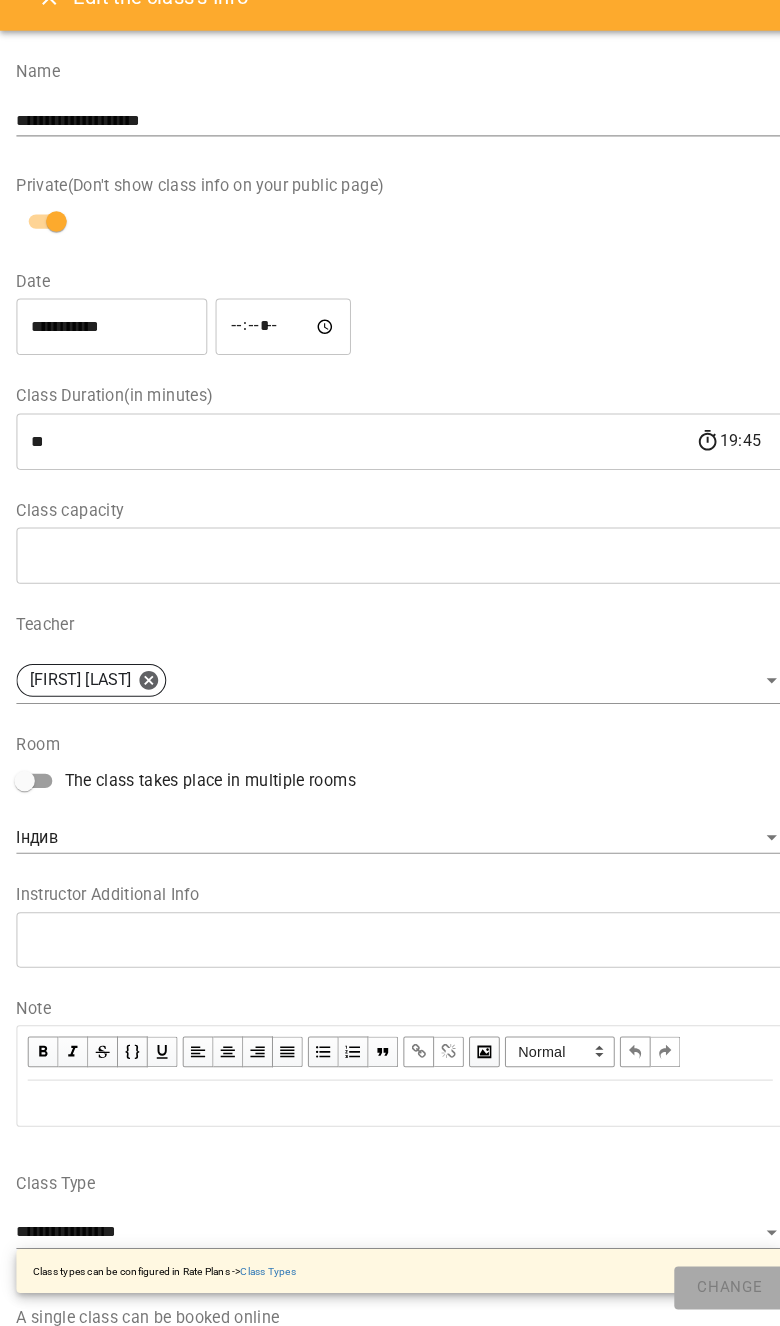 click on "**********" at bounding box center [109, 353] 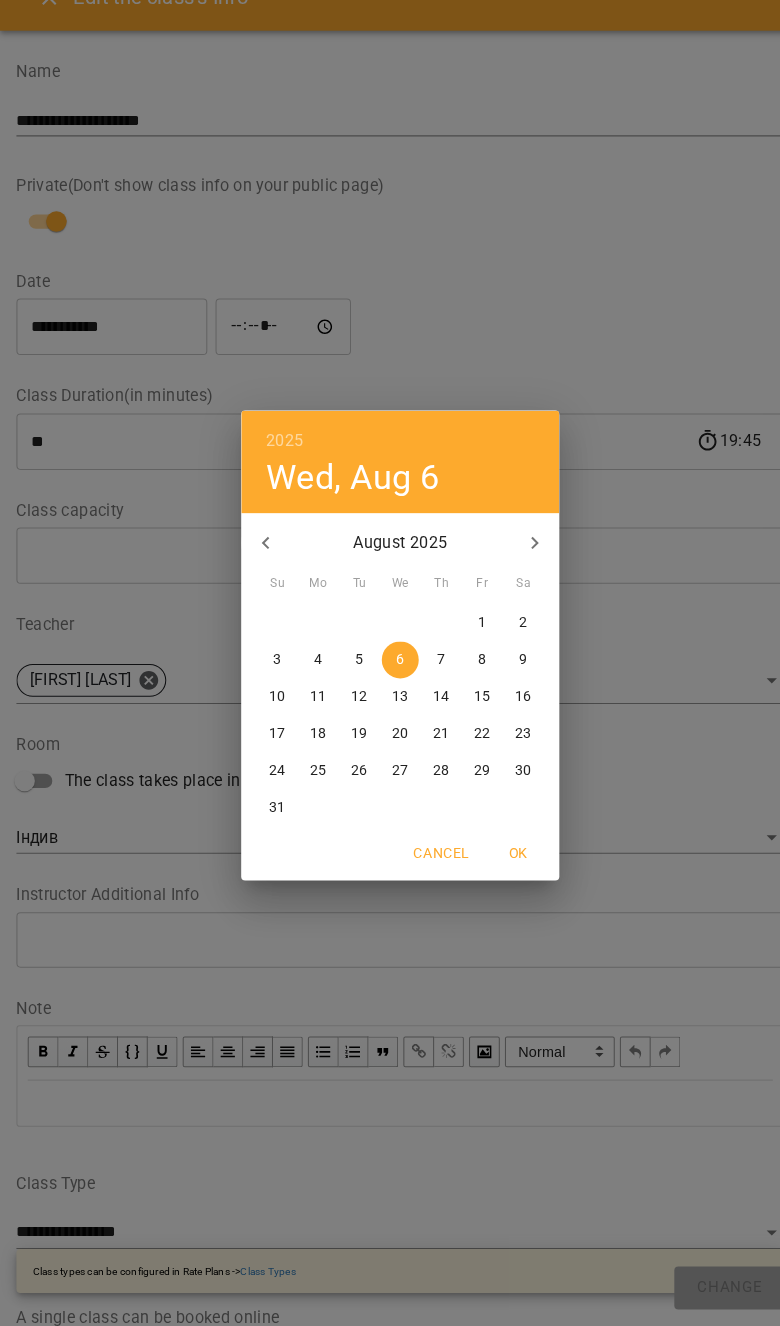 click on "[DATE] [DAY], [DATE] [MONTH] [YEAR] Su Mo Tu We Th Fr Sa 27 28 29 30 31 1 2 3 4 5 6 7 8 9 10 11 12 13 14 15 16 17 18 19 20 21 22 23 24 25 26 27 28 29 30 31 1 2 3 4 5 6 Cancel OK" at bounding box center [390, 663] 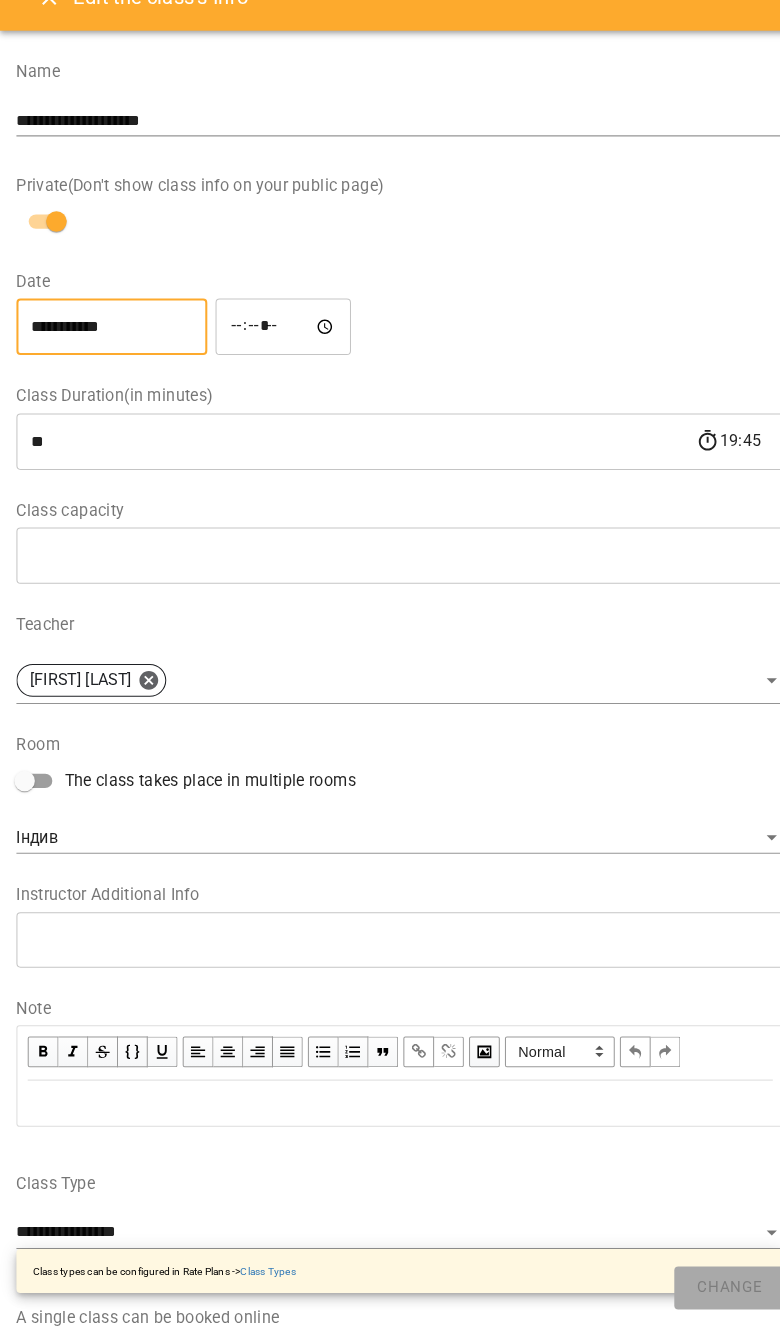 click on "*****" at bounding box center [276, 353] 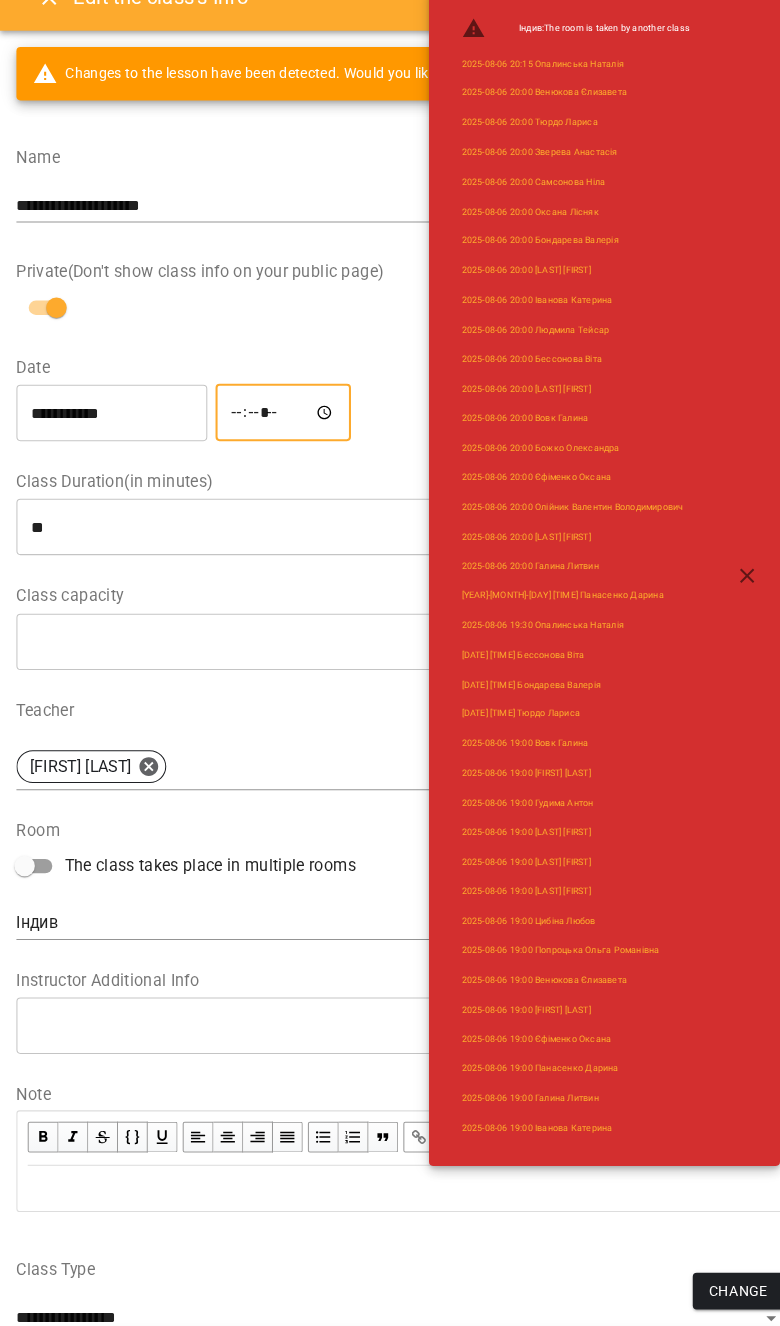 type on "*****" 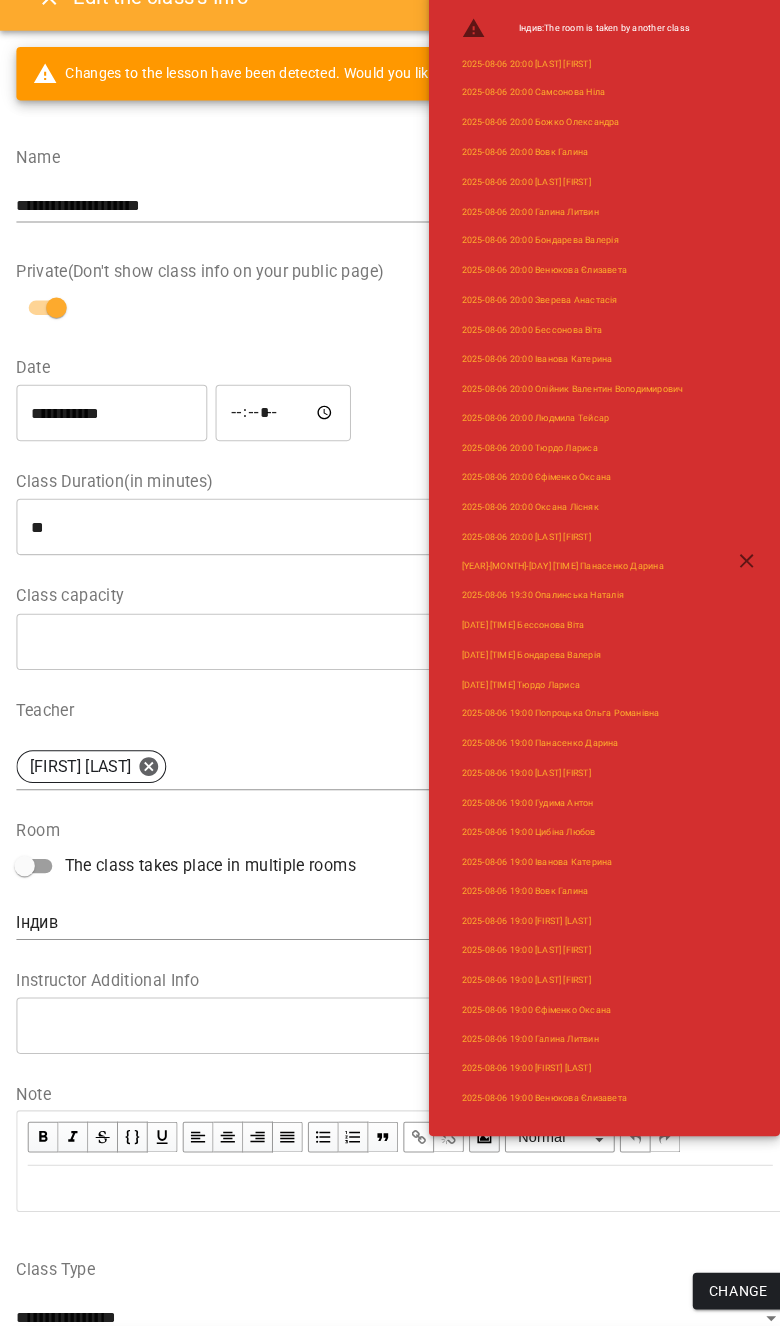 click on "Change" at bounding box center [719, 1292] 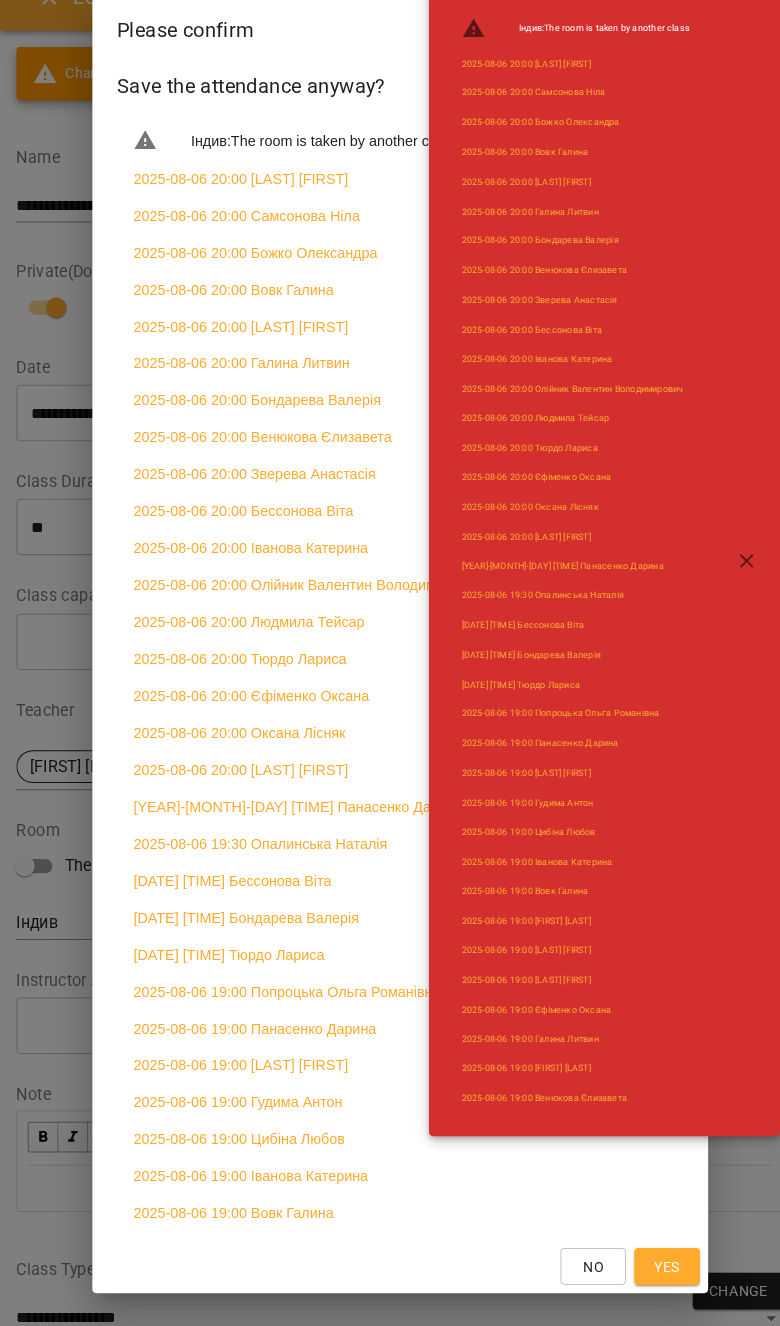 click on "Yes" at bounding box center [650, 1268] 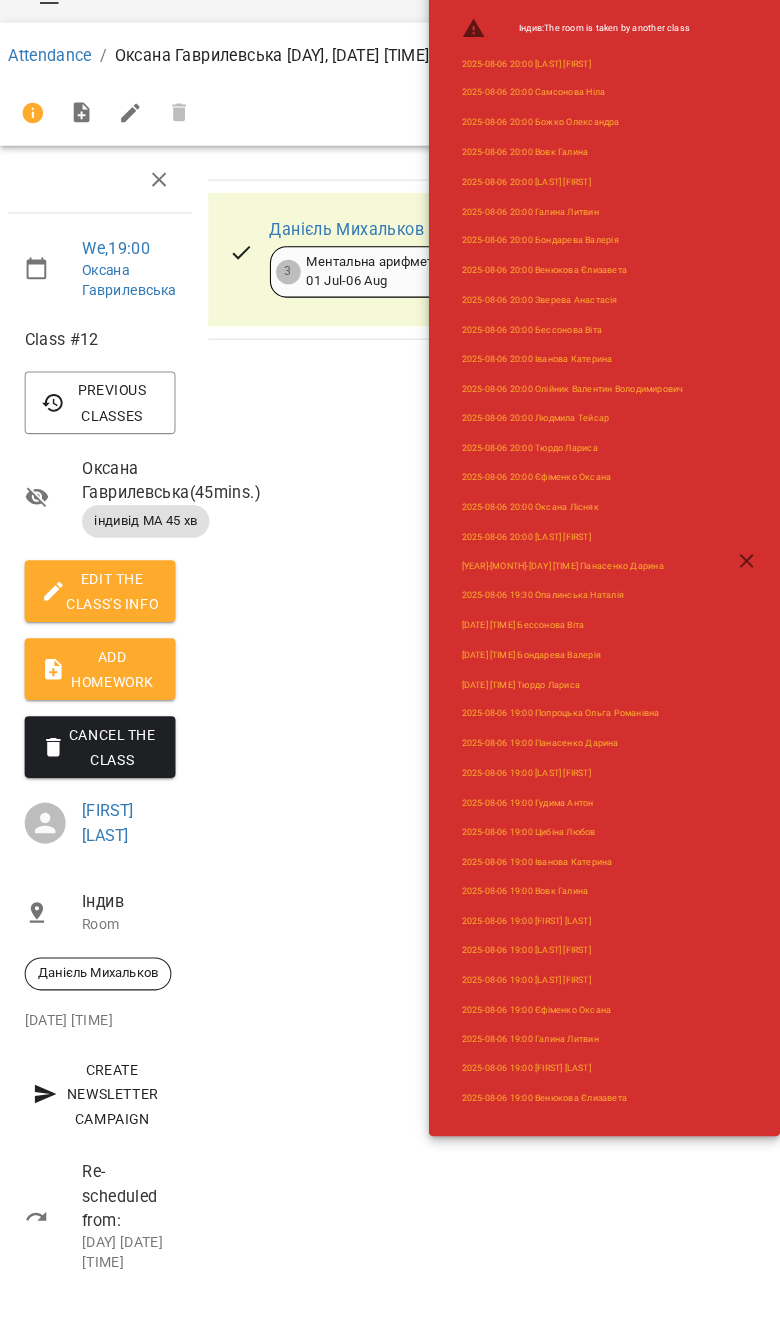 click on "[FIRST] [LAST] 3 Ментальна арифметика: Індив 3м [MONTH] [YEAR]  -  [MONTH] [YEAR] Absence Cancel" at bounding box center (487, 736) 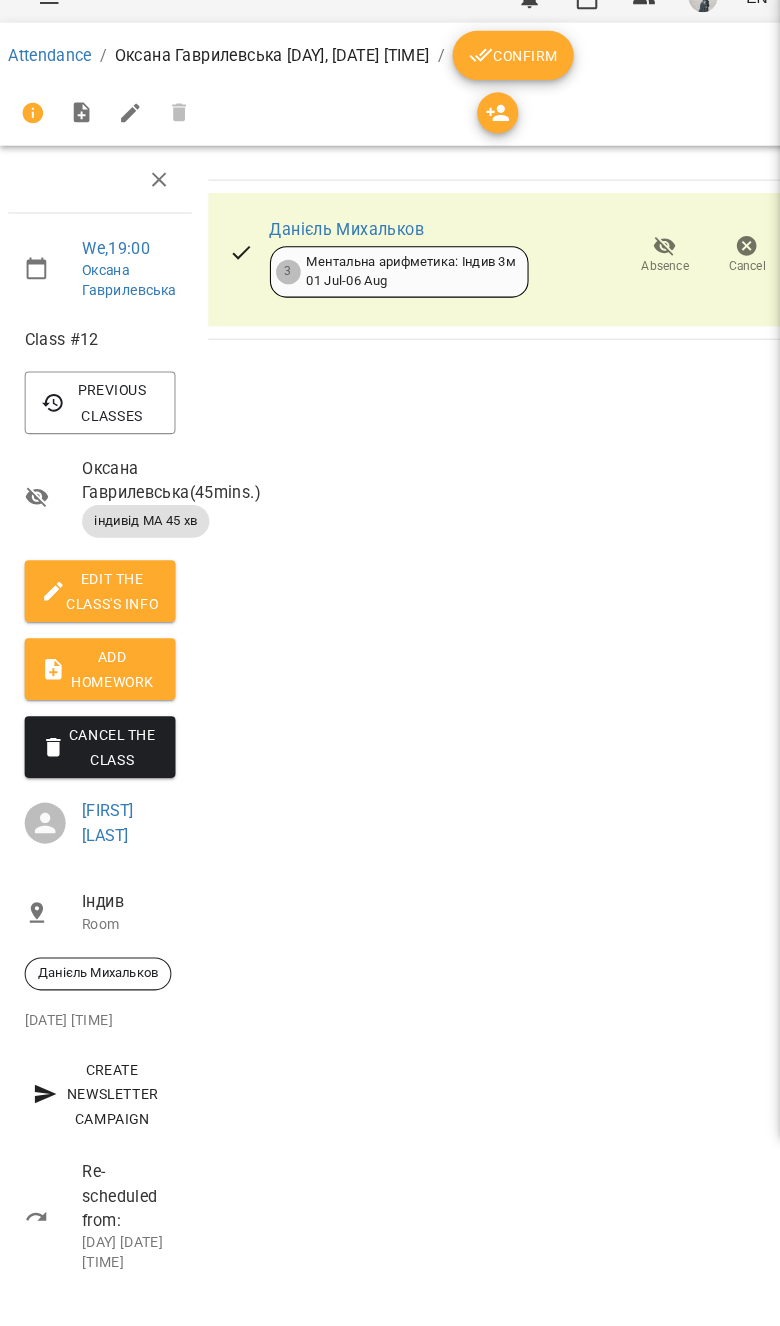click on "[FIRST] [LAST] 3 Ментальна арифметика: Індив 3м [MONTH] [YEAR]  -  [MONTH] [YEAR] Absence Cancel" at bounding box center (487, 736) 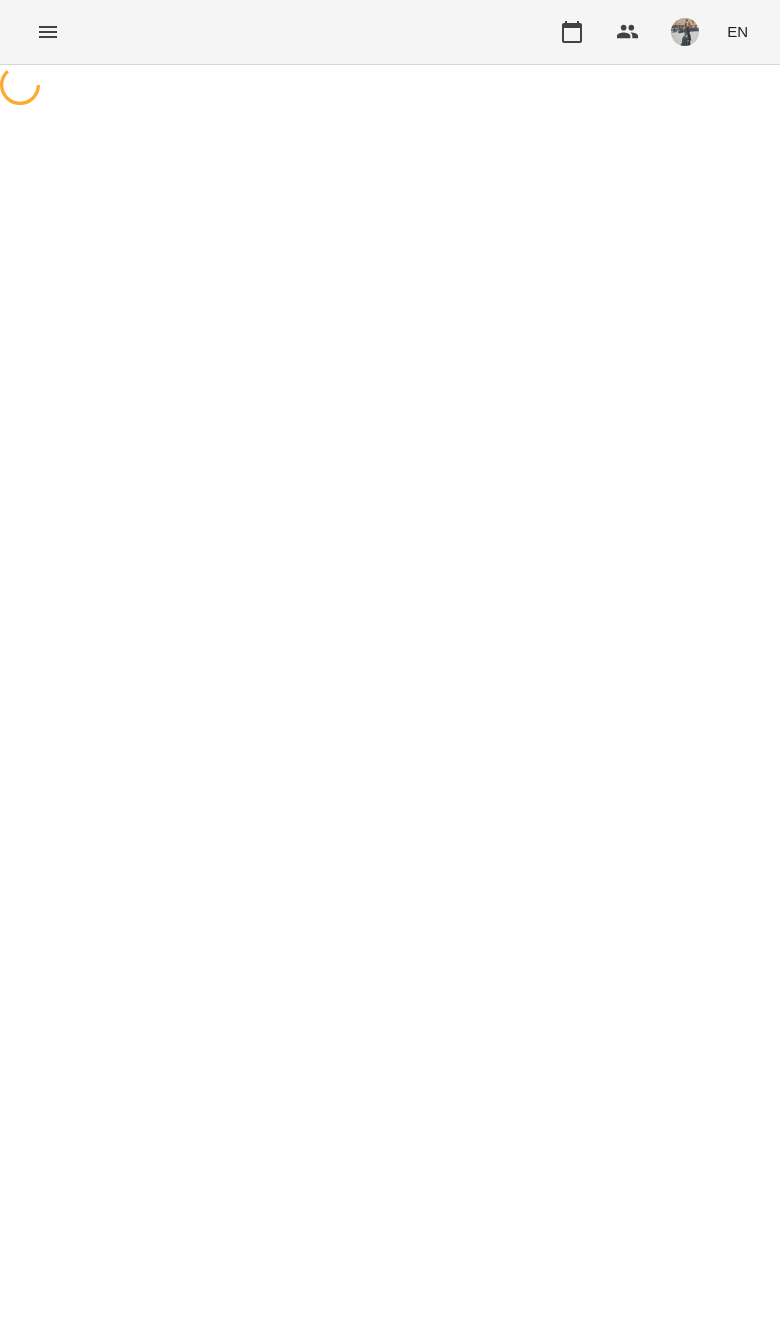 scroll, scrollTop: 0, scrollLeft: 0, axis: both 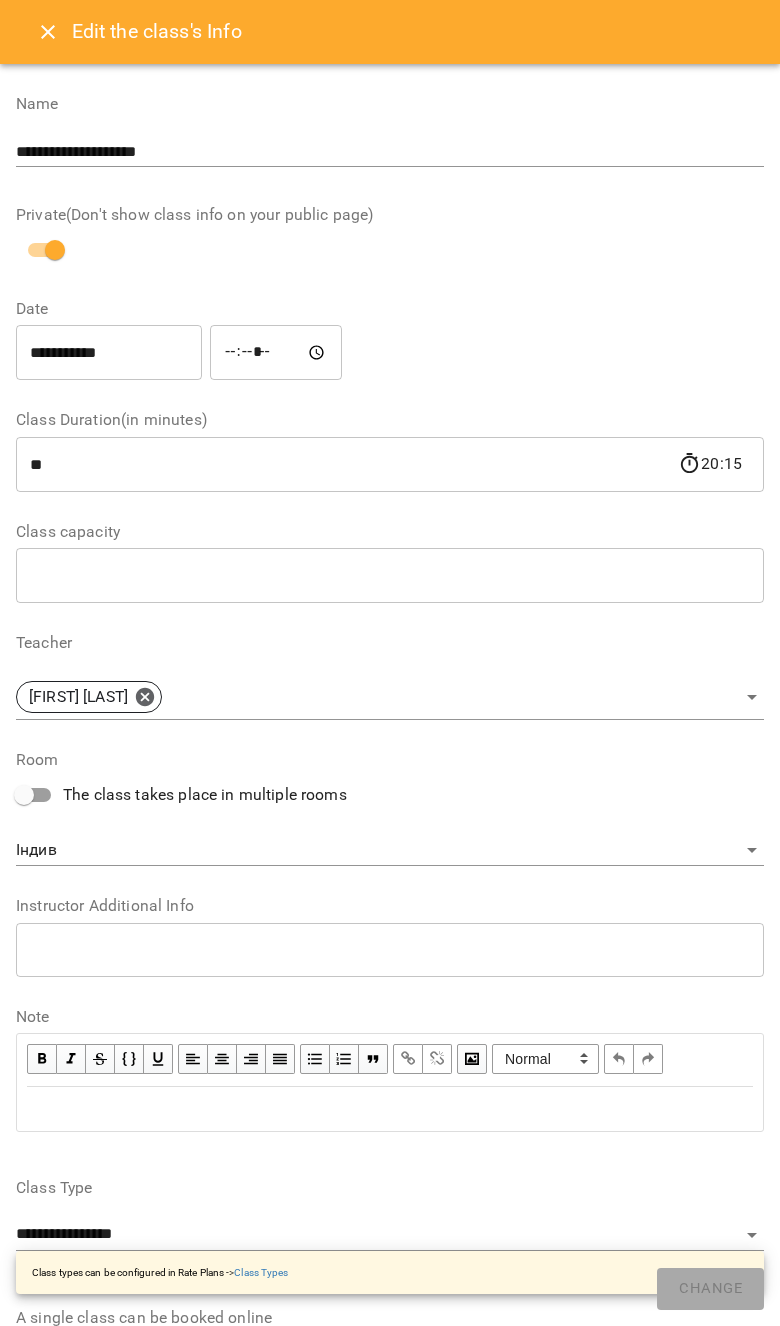click 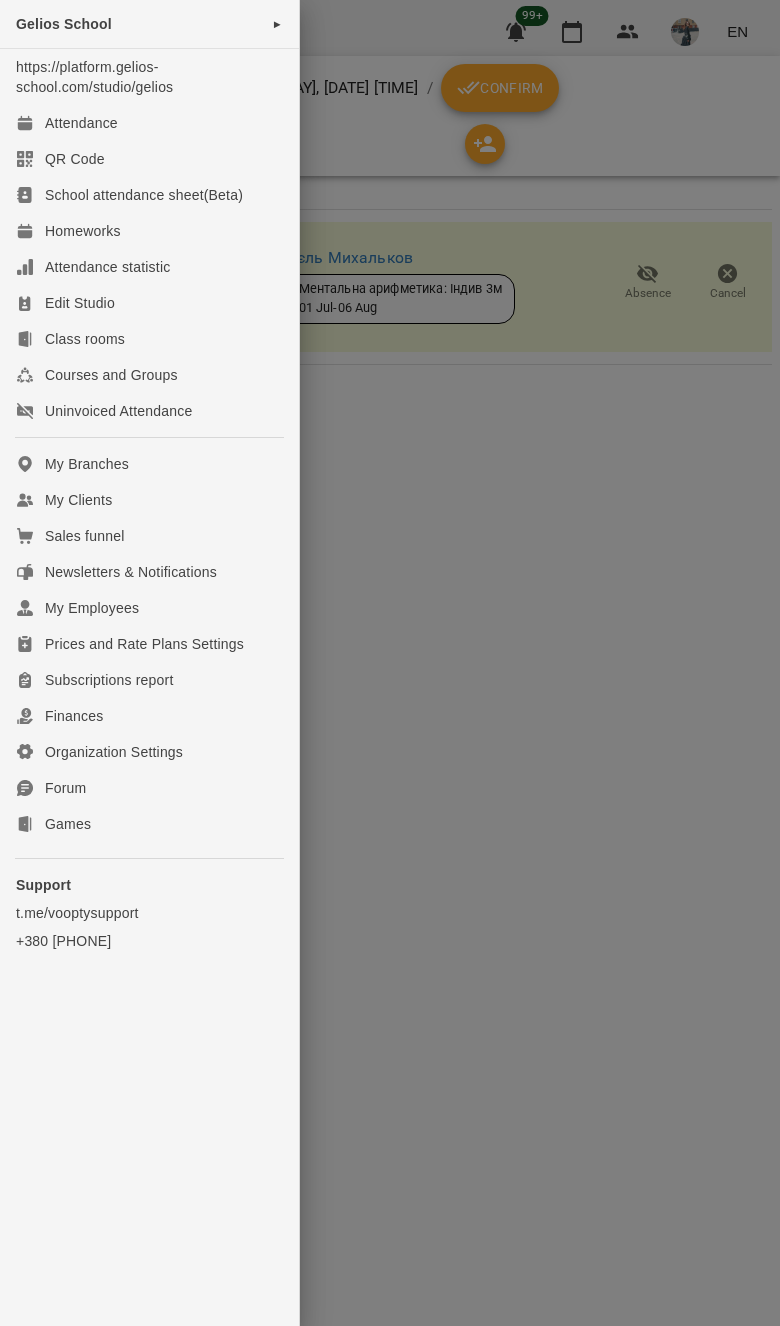 click on "Sales funnel" at bounding box center [149, 536] 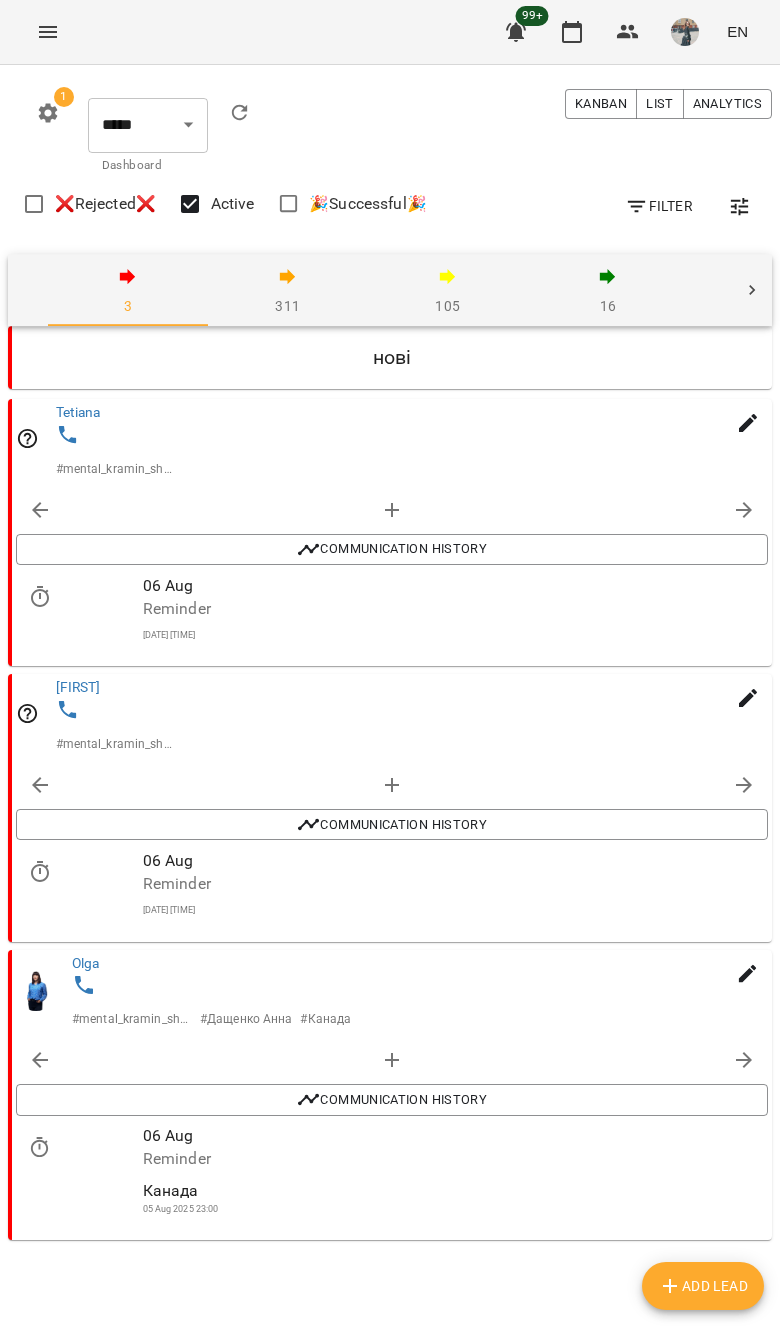 click at bounding box center (48, 32) 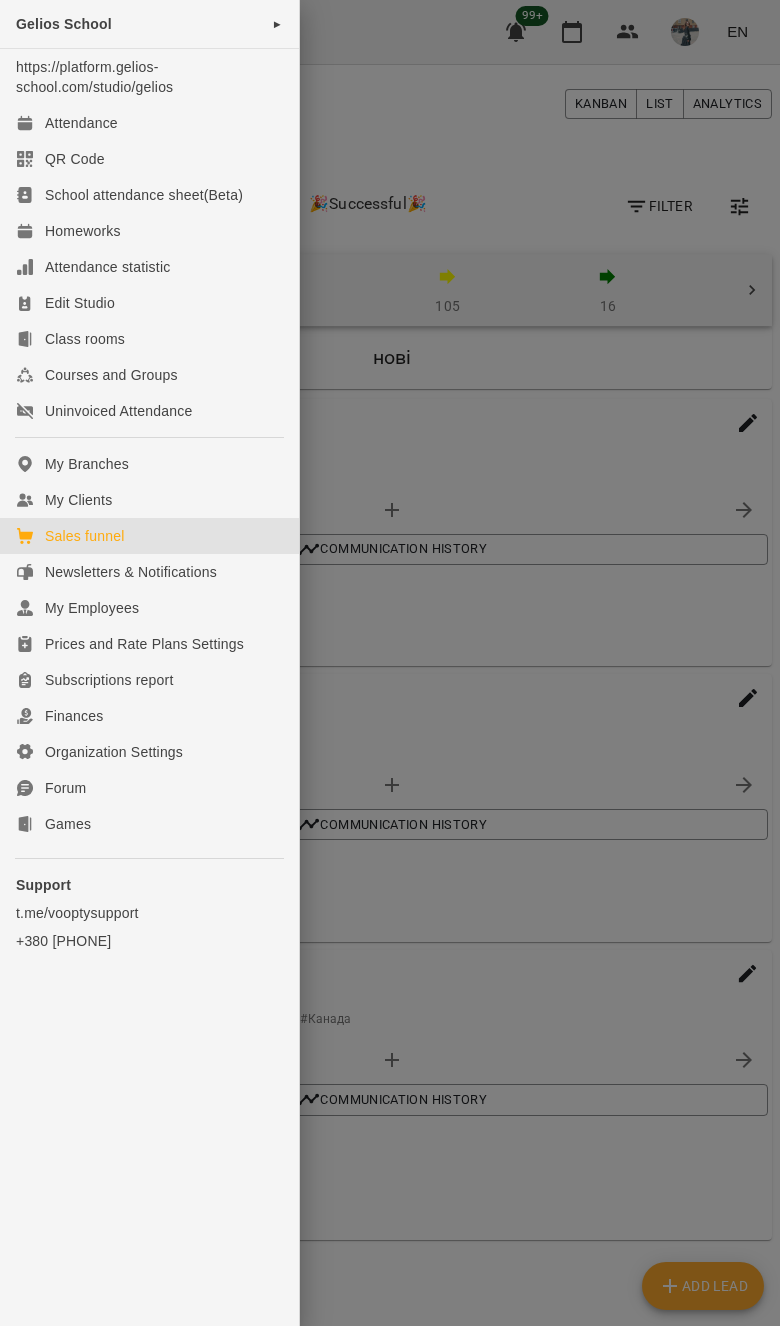 click on "My Branches" at bounding box center [149, 464] 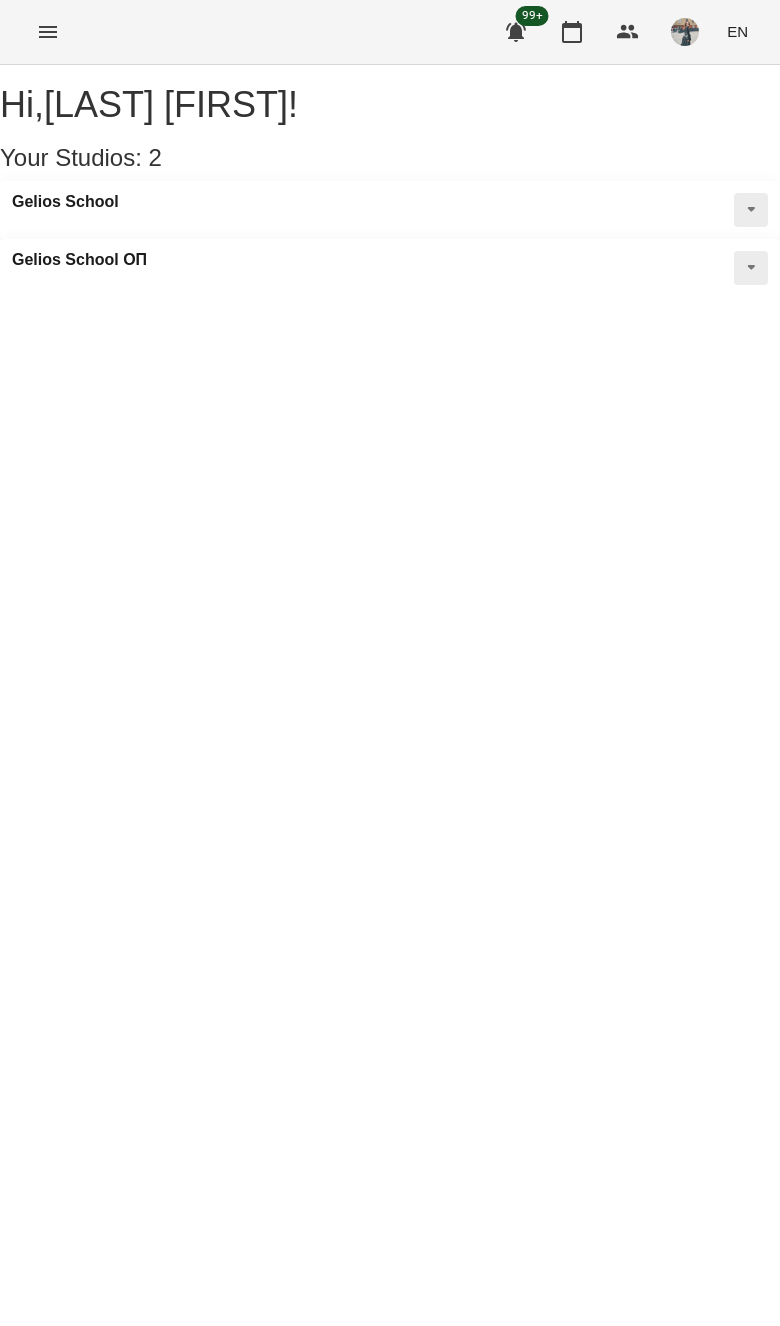 click at bounding box center [48, 32] 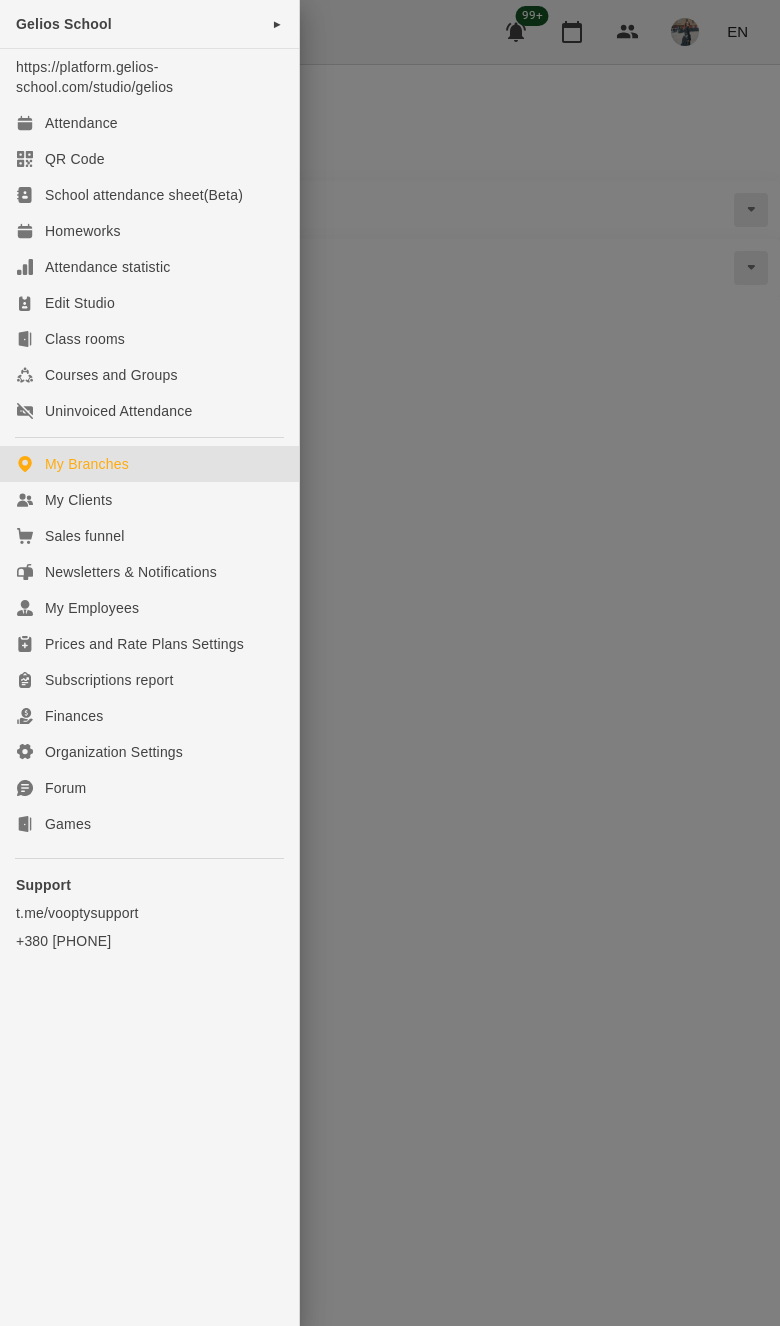 click on "My Branches" at bounding box center (87, 464) 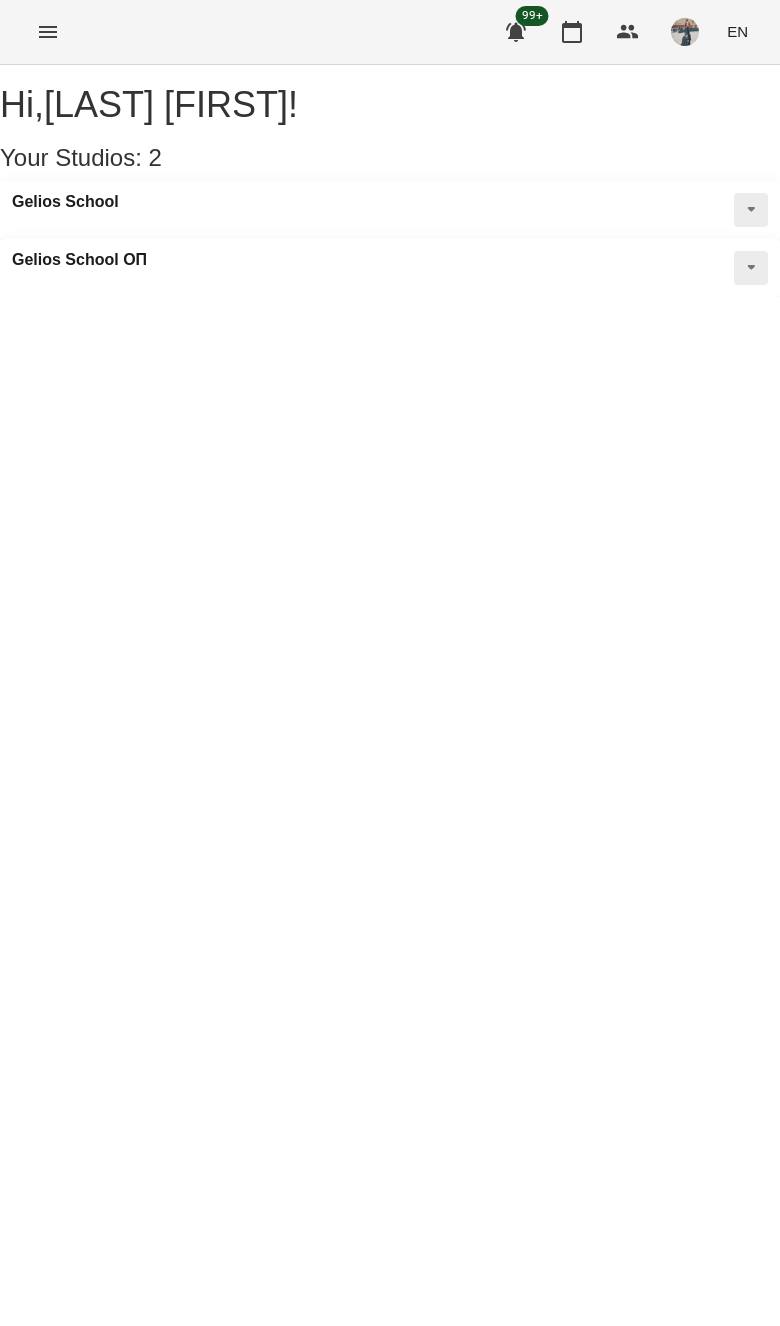 click on "For Business 99+ EN" at bounding box center [390, 32] 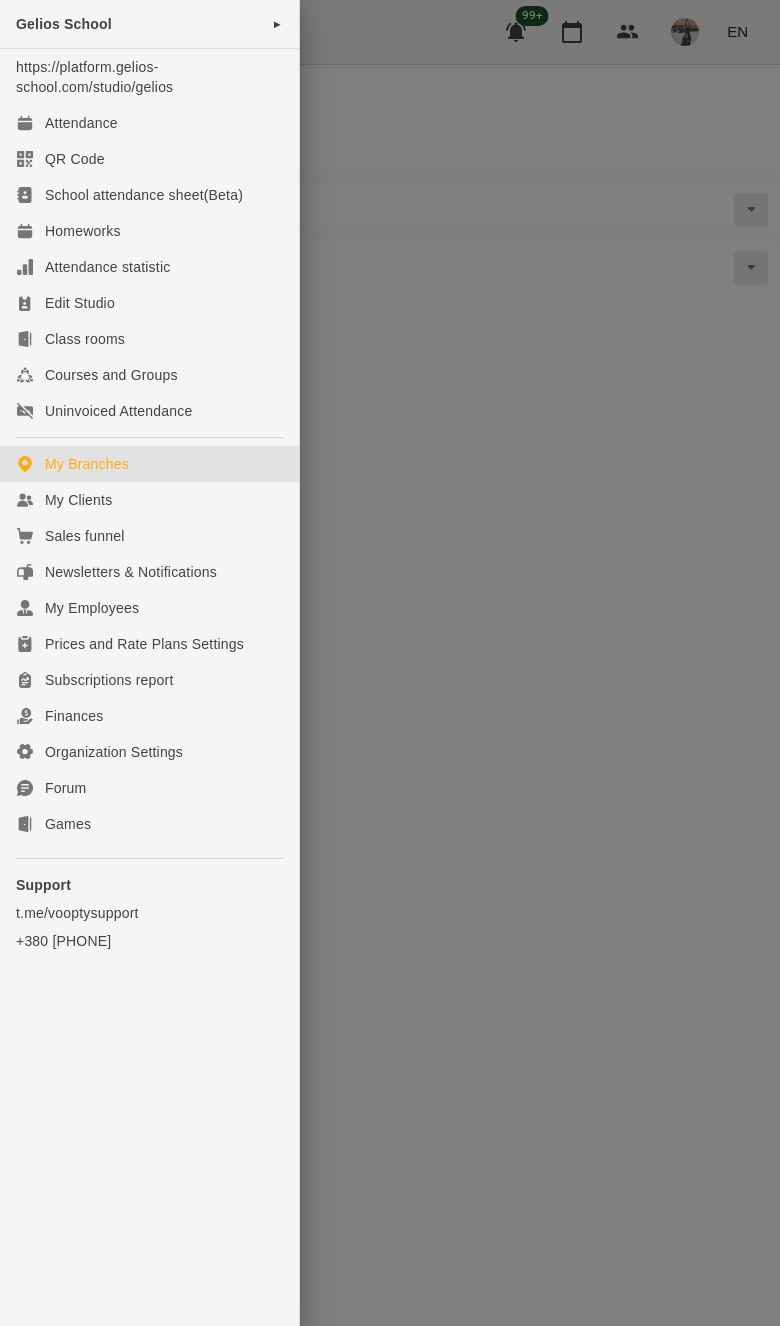 click on "My Clients" at bounding box center [149, 500] 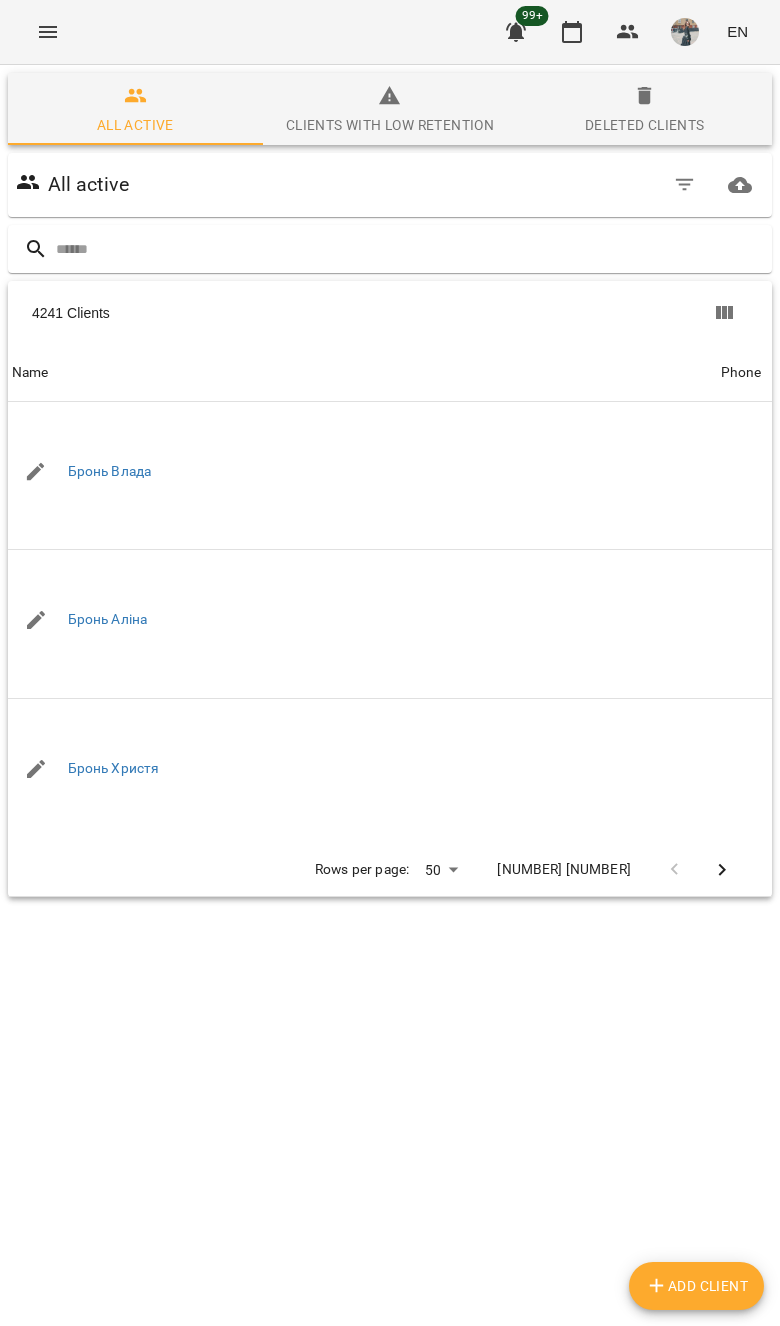 click at bounding box center [410, 249] 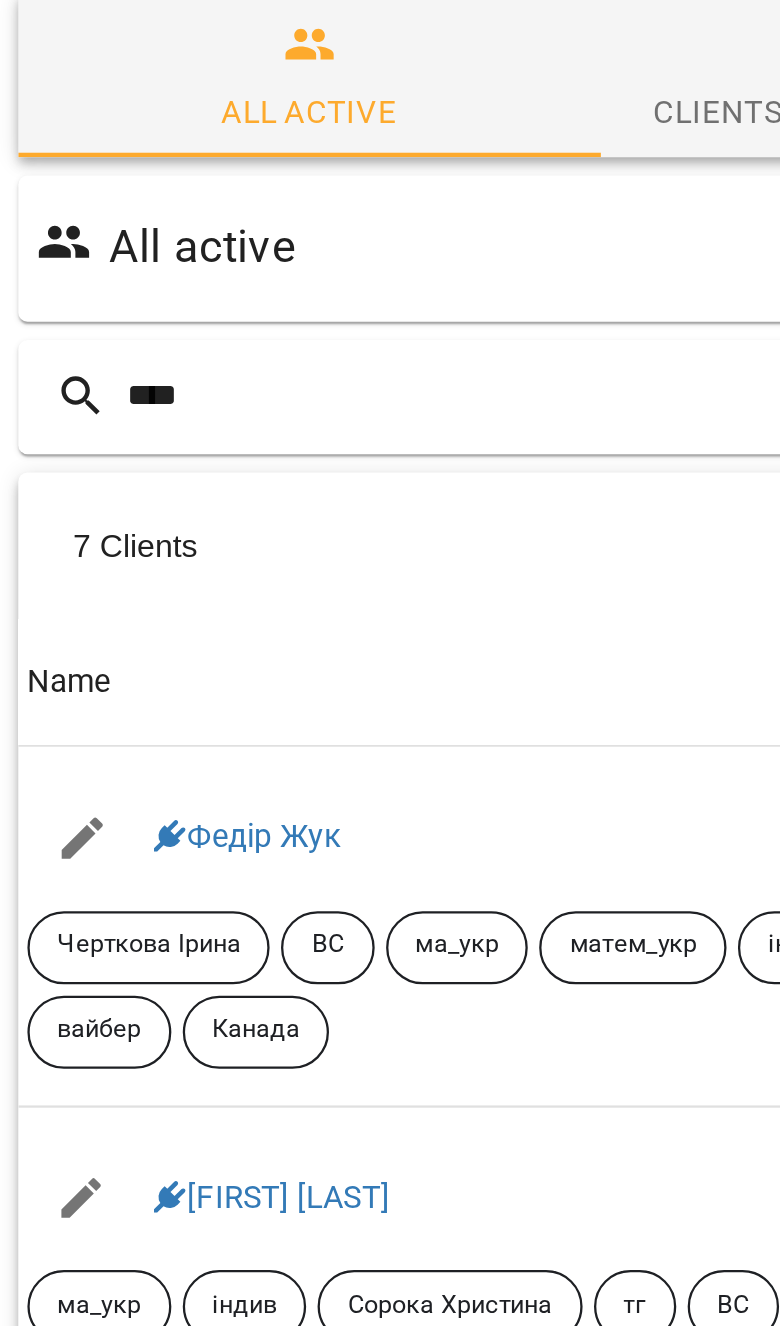 type on "****" 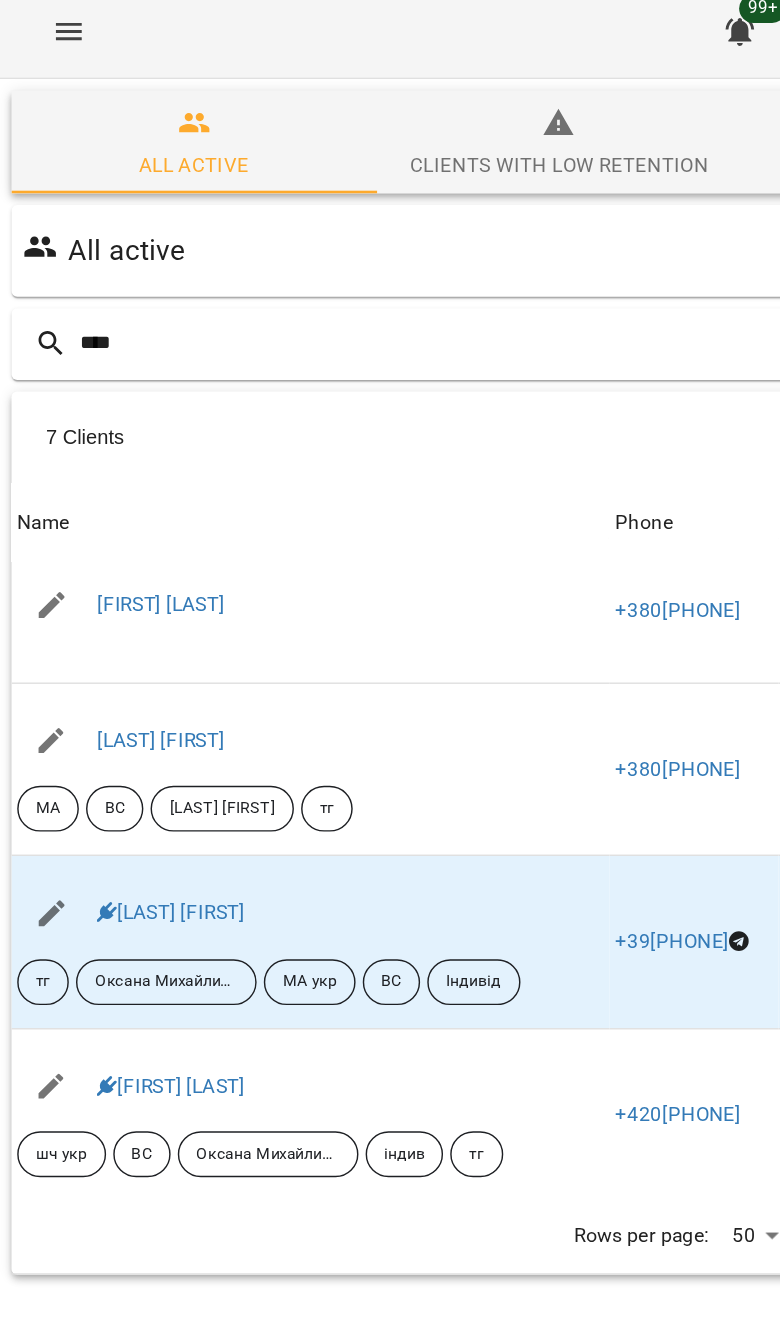 scroll, scrollTop: 307, scrollLeft: 0, axis: vertical 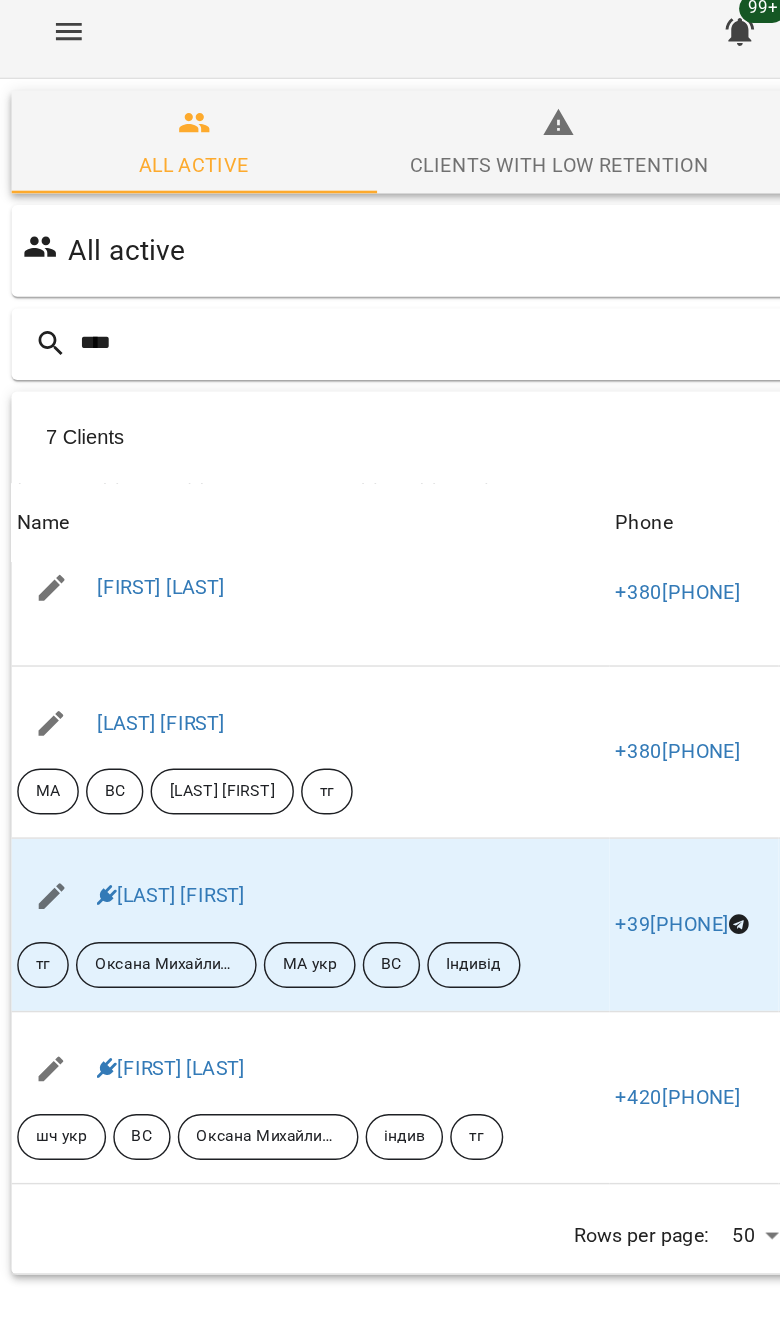 click on "[LAST] [FIRST]" at bounding box center (112, 514) 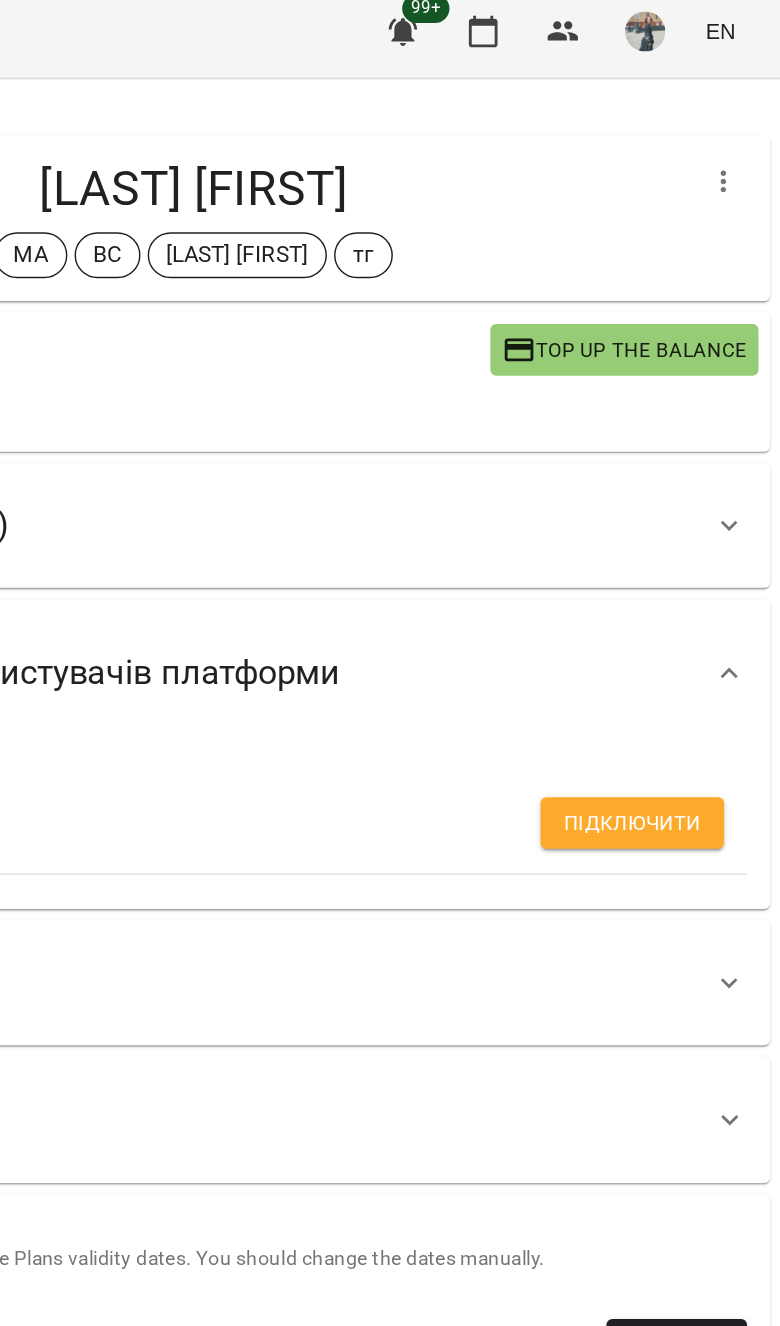 click at bounding box center [740, 137] 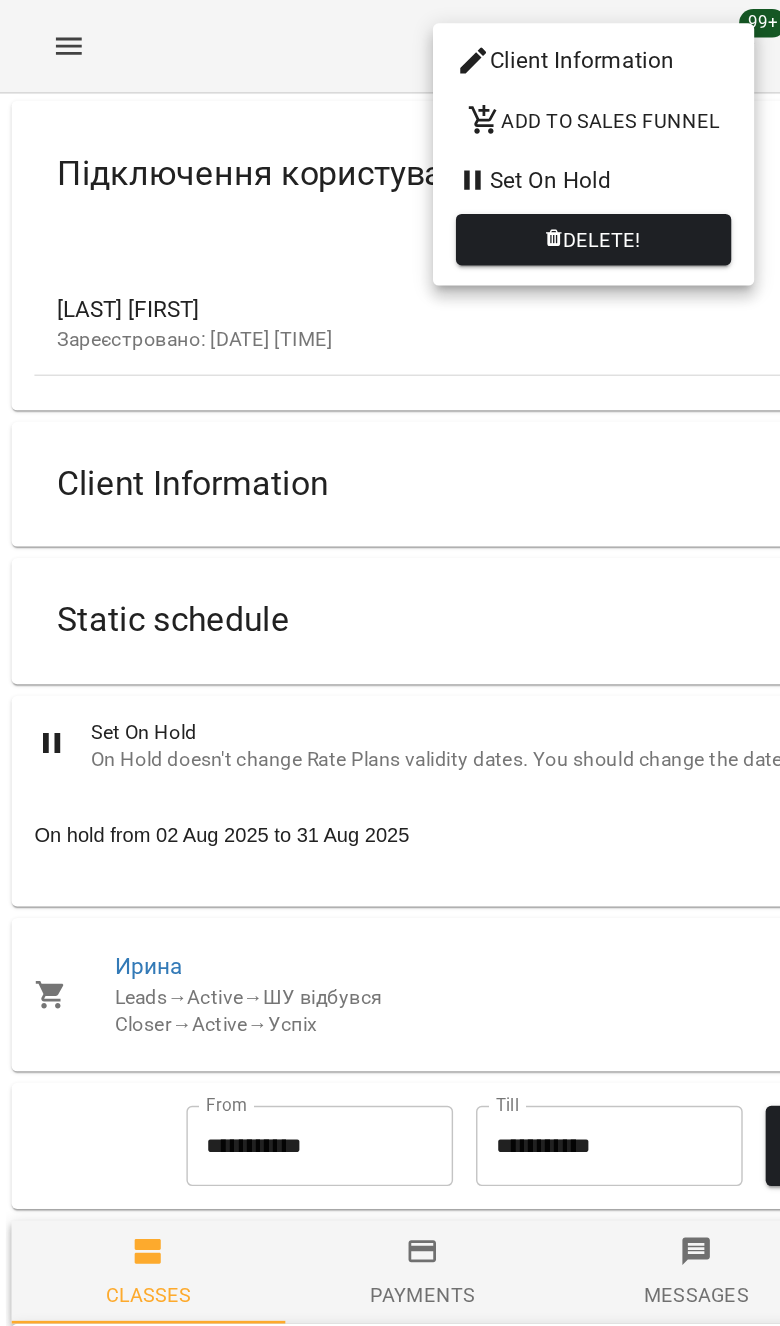 scroll, scrollTop: 338, scrollLeft: 0, axis: vertical 